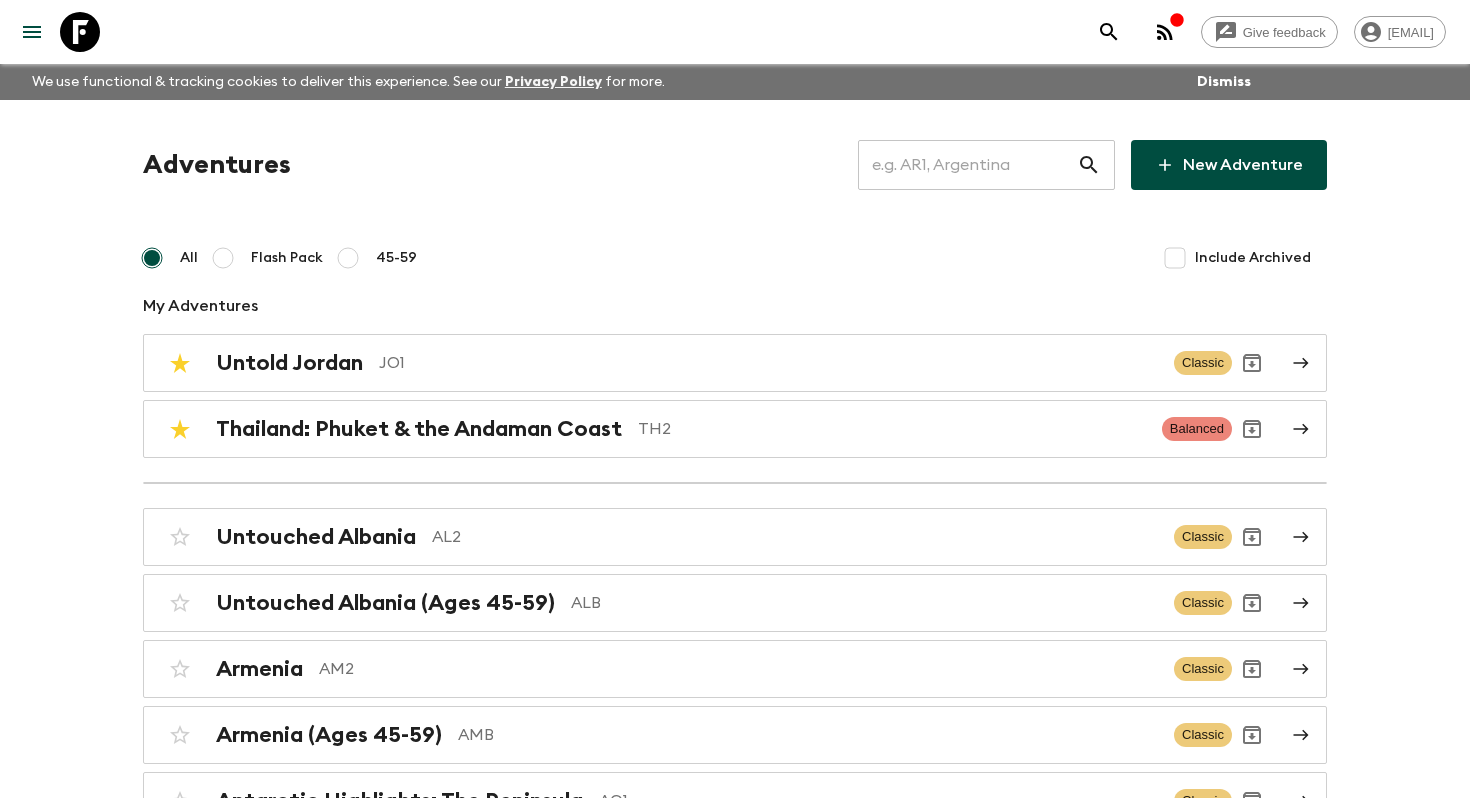scroll, scrollTop: 5417, scrollLeft: 0, axis: vertical 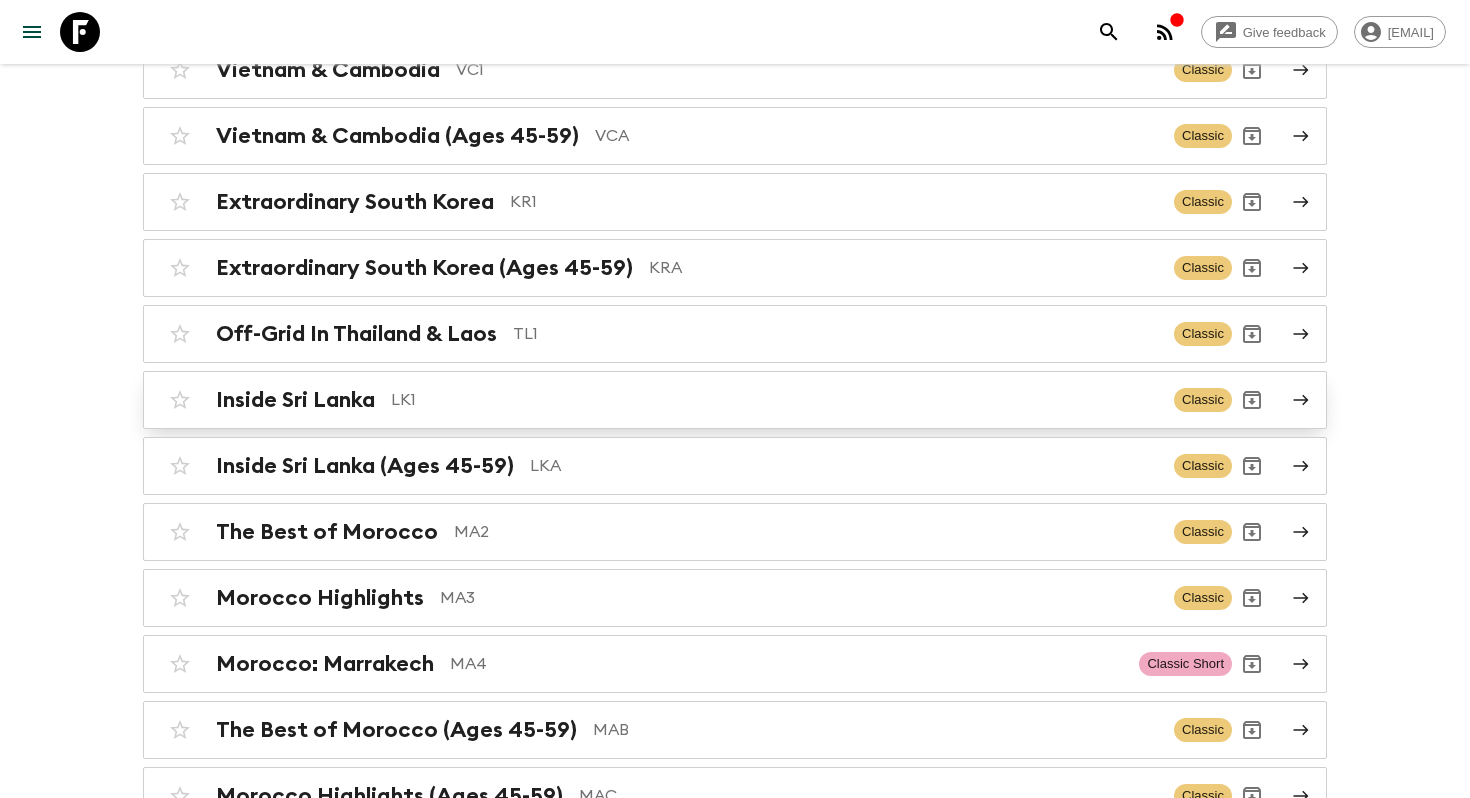 click on "Inside Sri Lanka LK1 Classic" at bounding box center (735, 400) 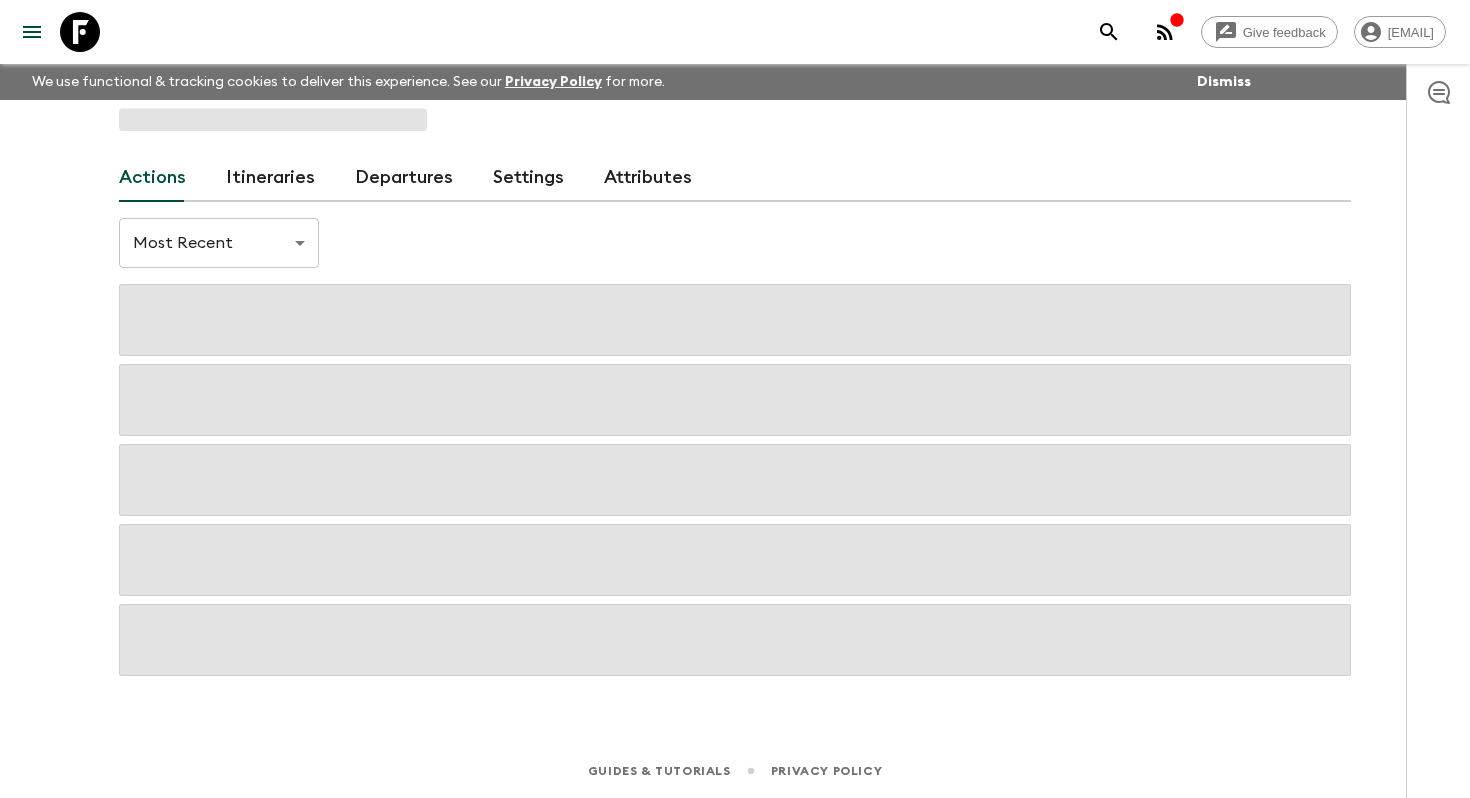 scroll, scrollTop: 0, scrollLeft: 0, axis: both 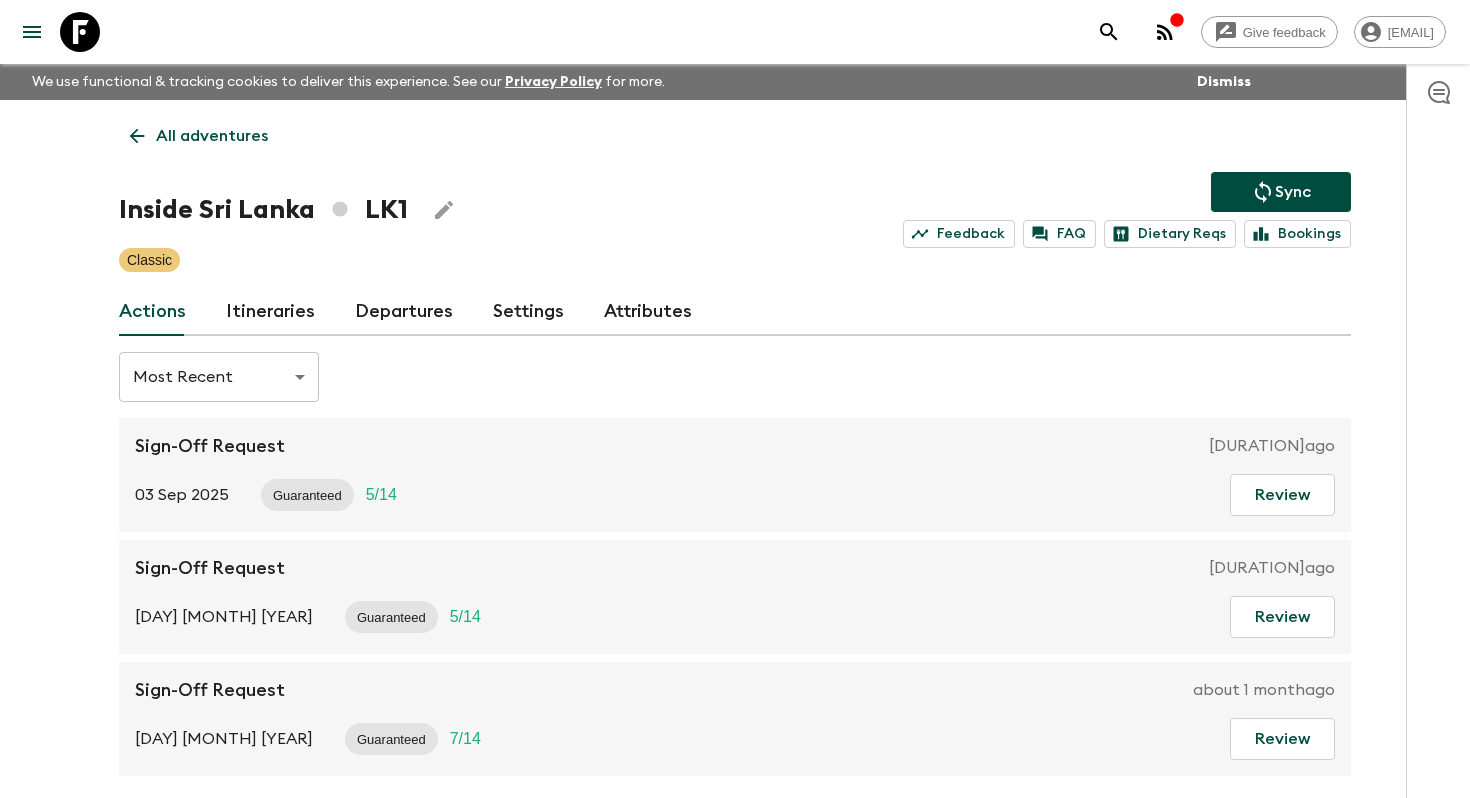 click on "Itineraries" at bounding box center (270, 312) 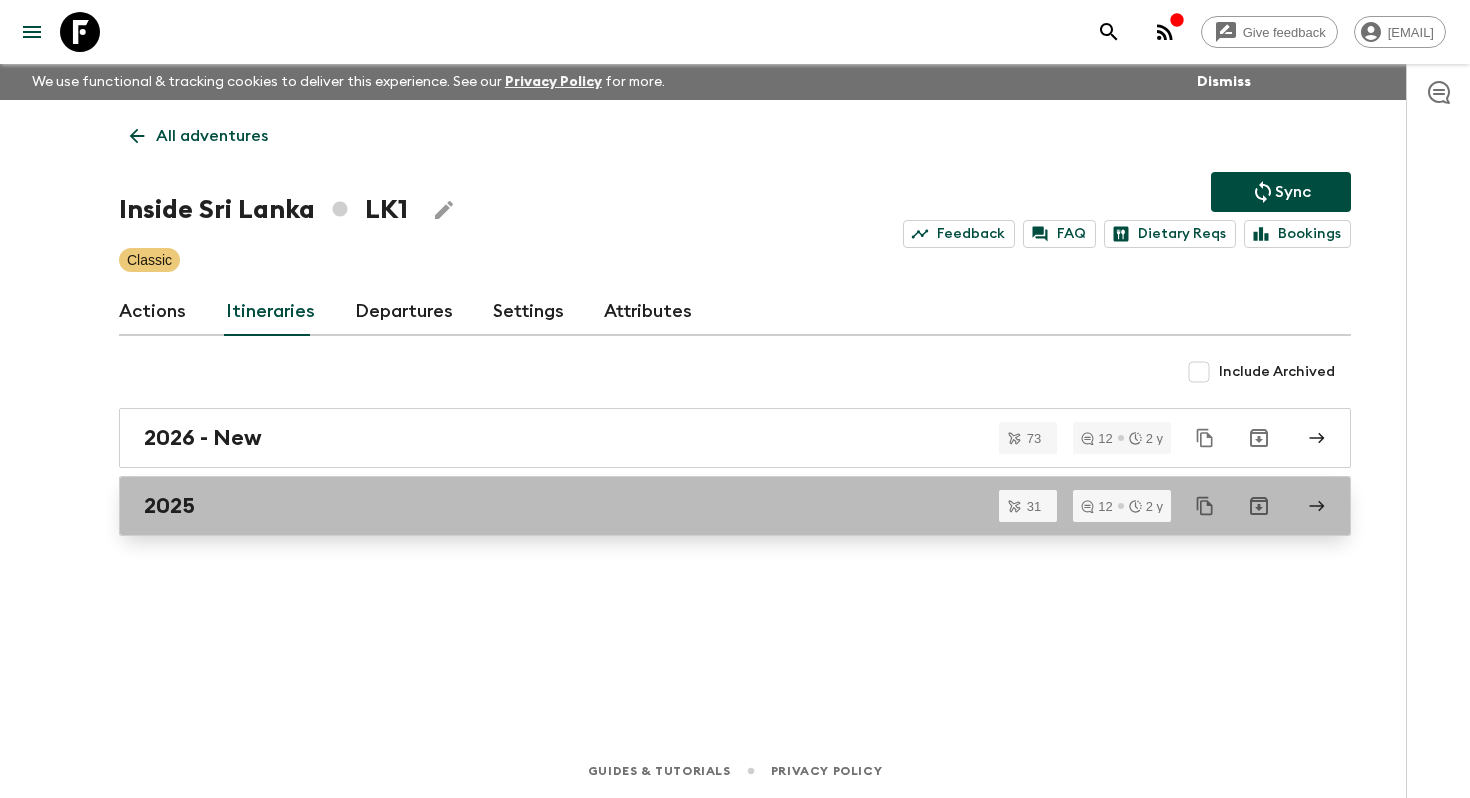 click on "2025" at bounding box center (735, 506) 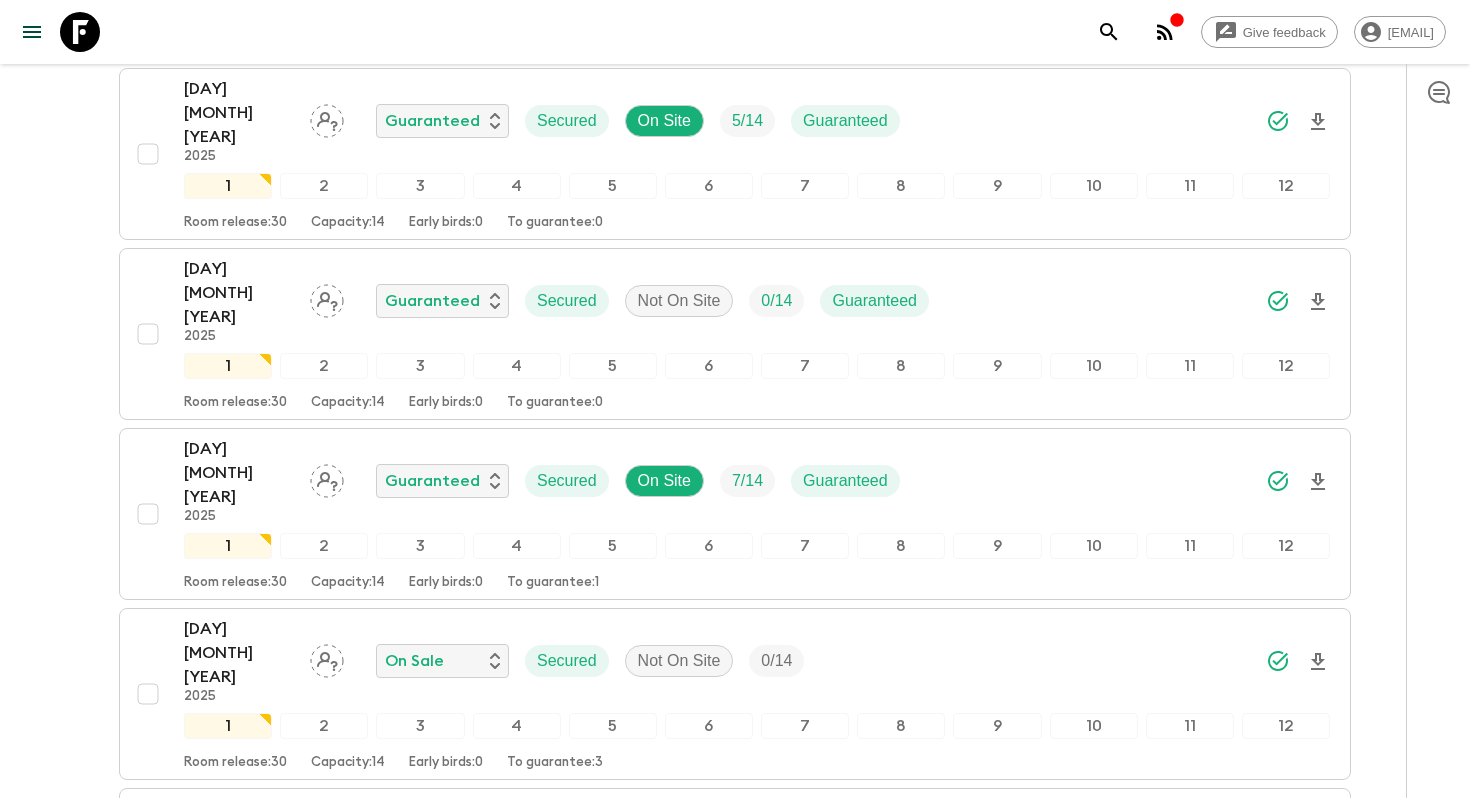 scroll, scrollTop: 2940, scrollLeft: 0, axis: vertical 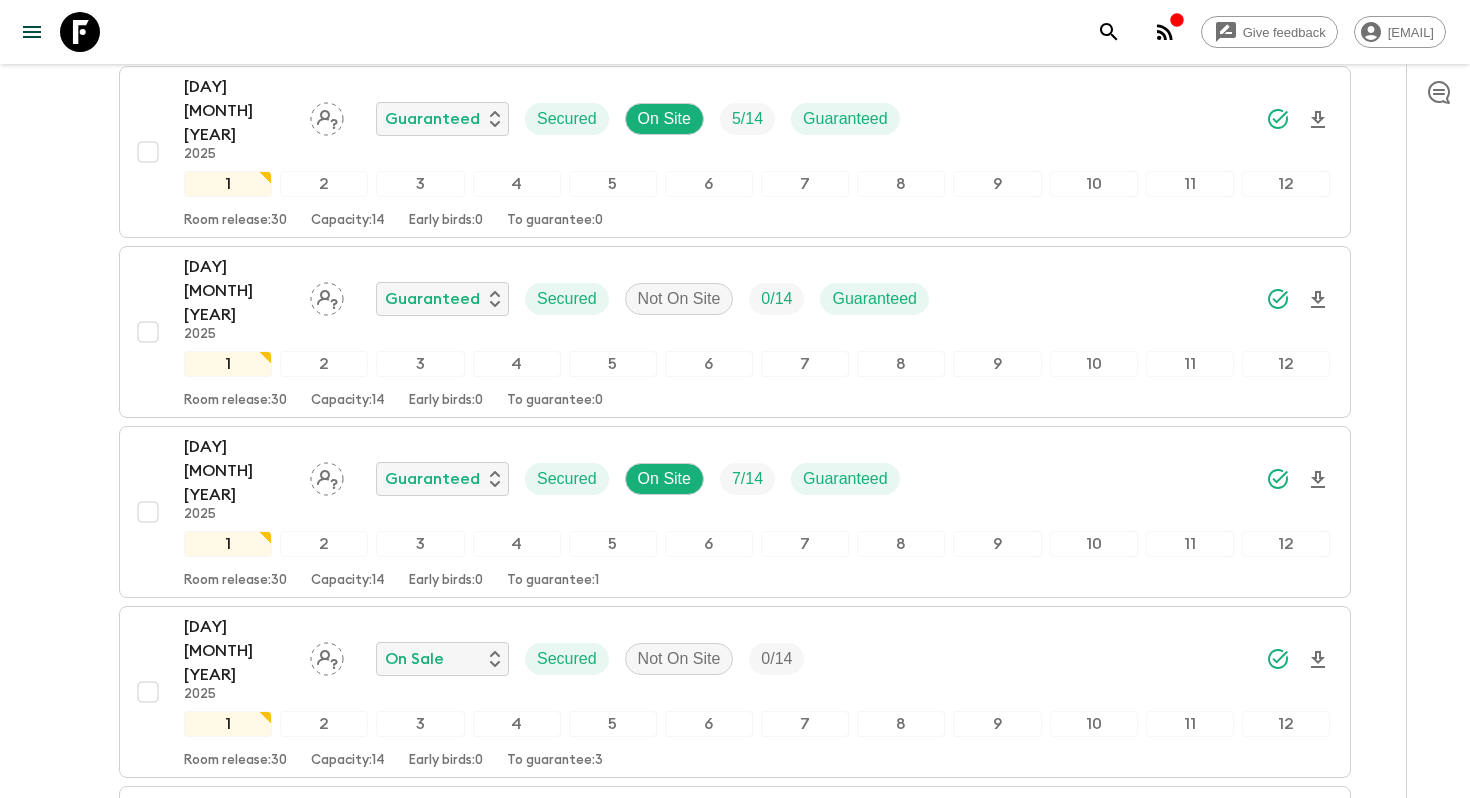 click on "24 Nov 2025" at bounding box center [239, 1143] 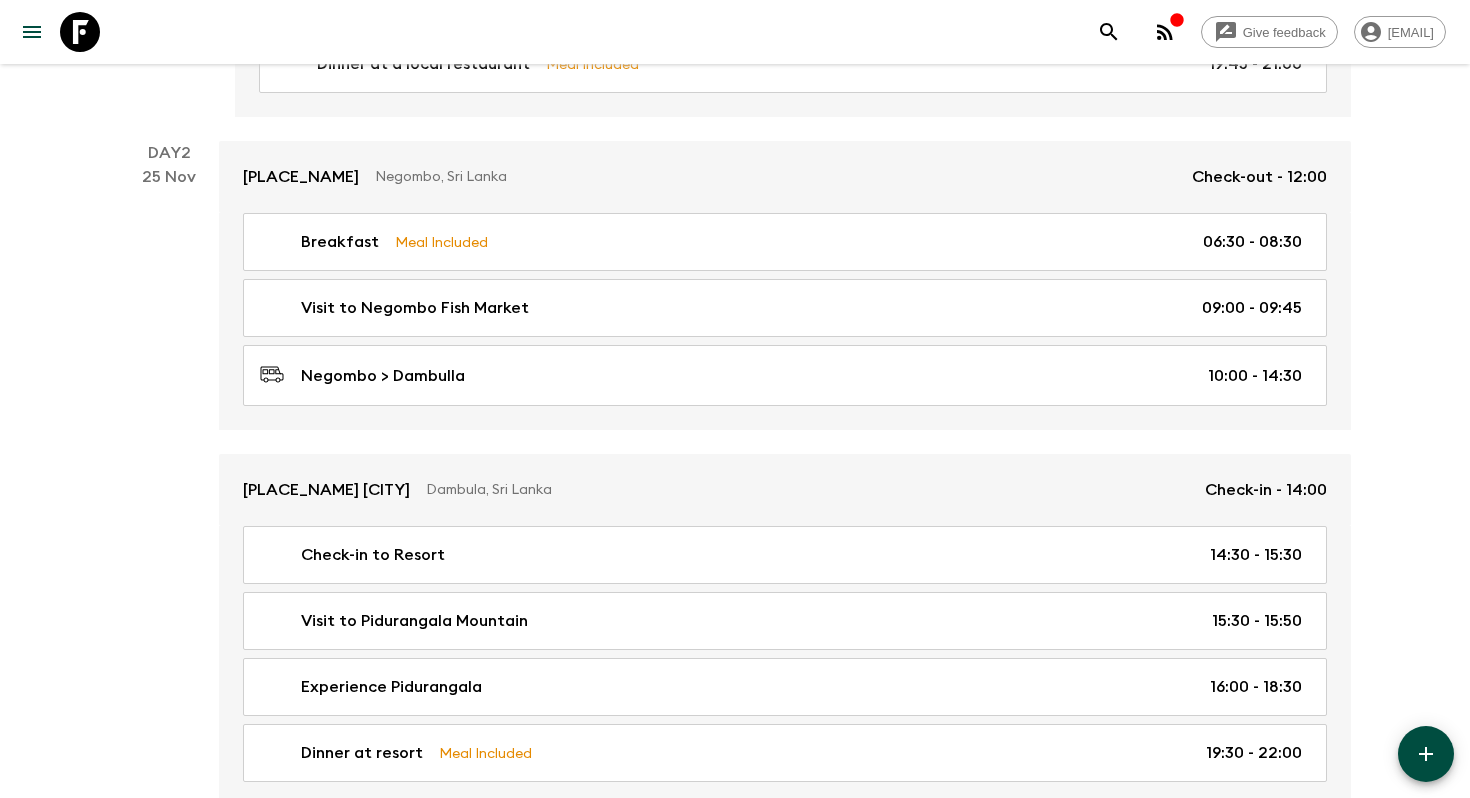 scroll, scrollTop: 758, scrollLeft: 0, axis: vertical 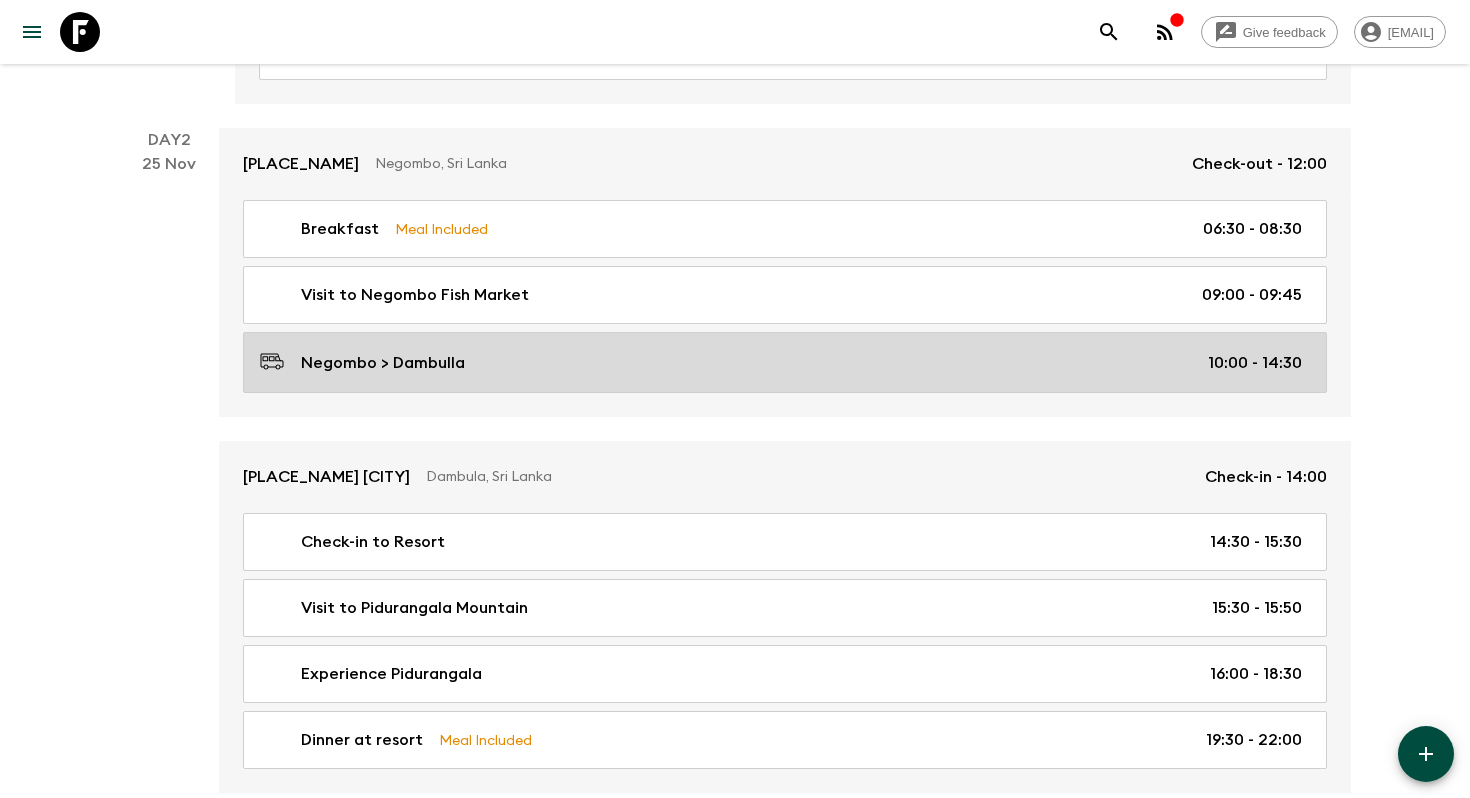 click on "Negombo > Dambulla 10:00 - 14:30" at bounding box center [781, 362] 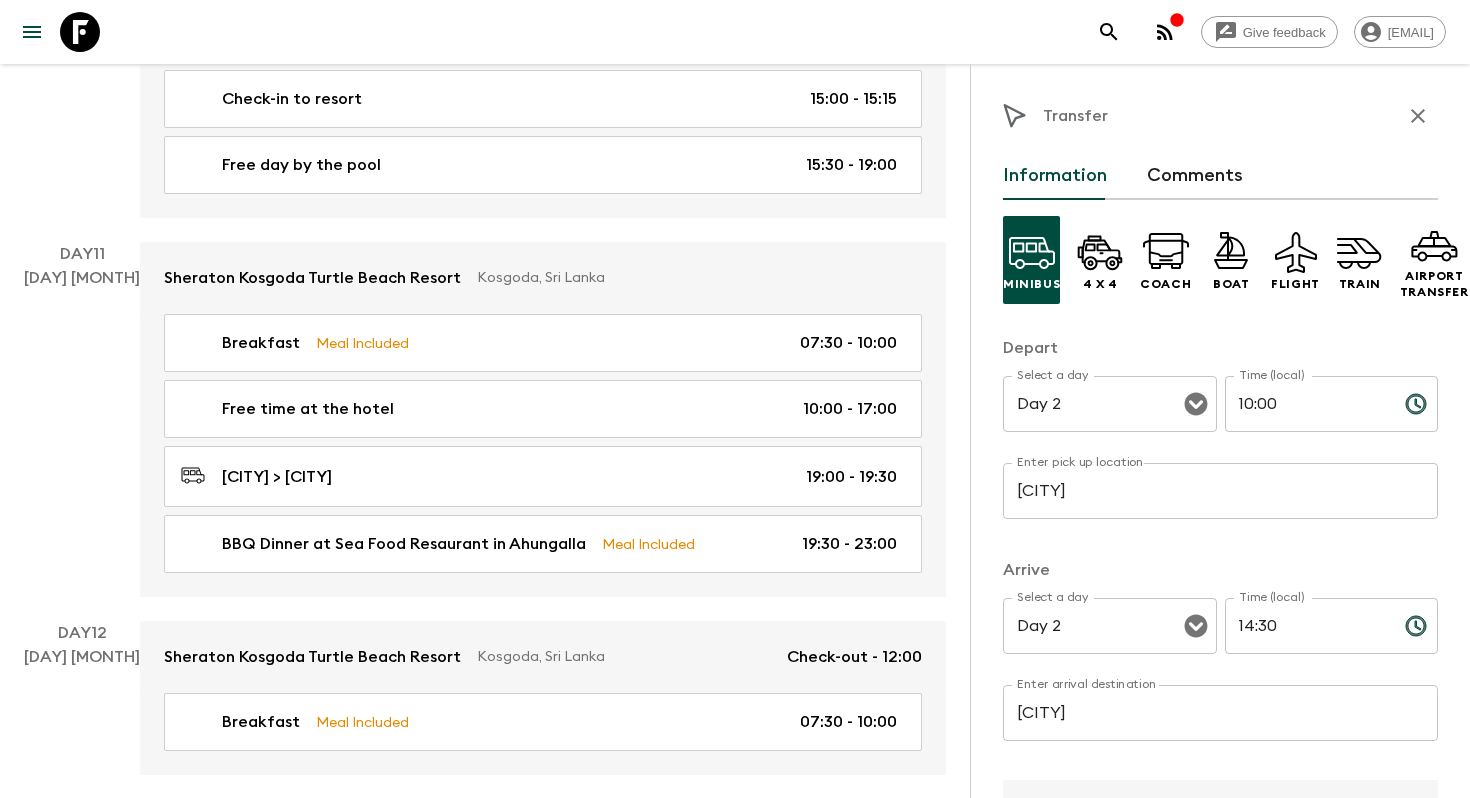 scroll, scrollTop: 6243, scrollLeft: 0, axis: vertical 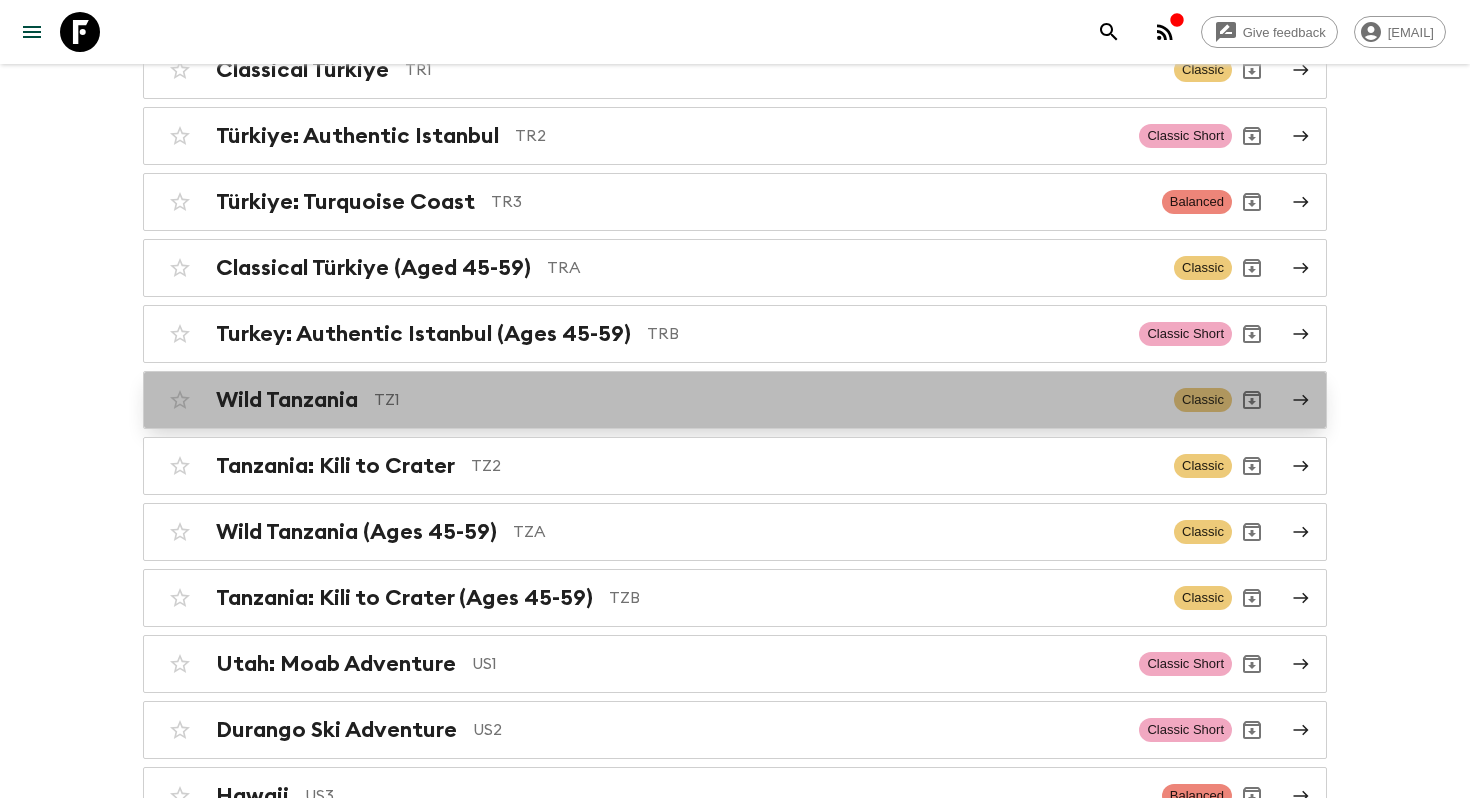 click on "Wild Tanzania TZ1 Classic" at bounding box center (696, 400) 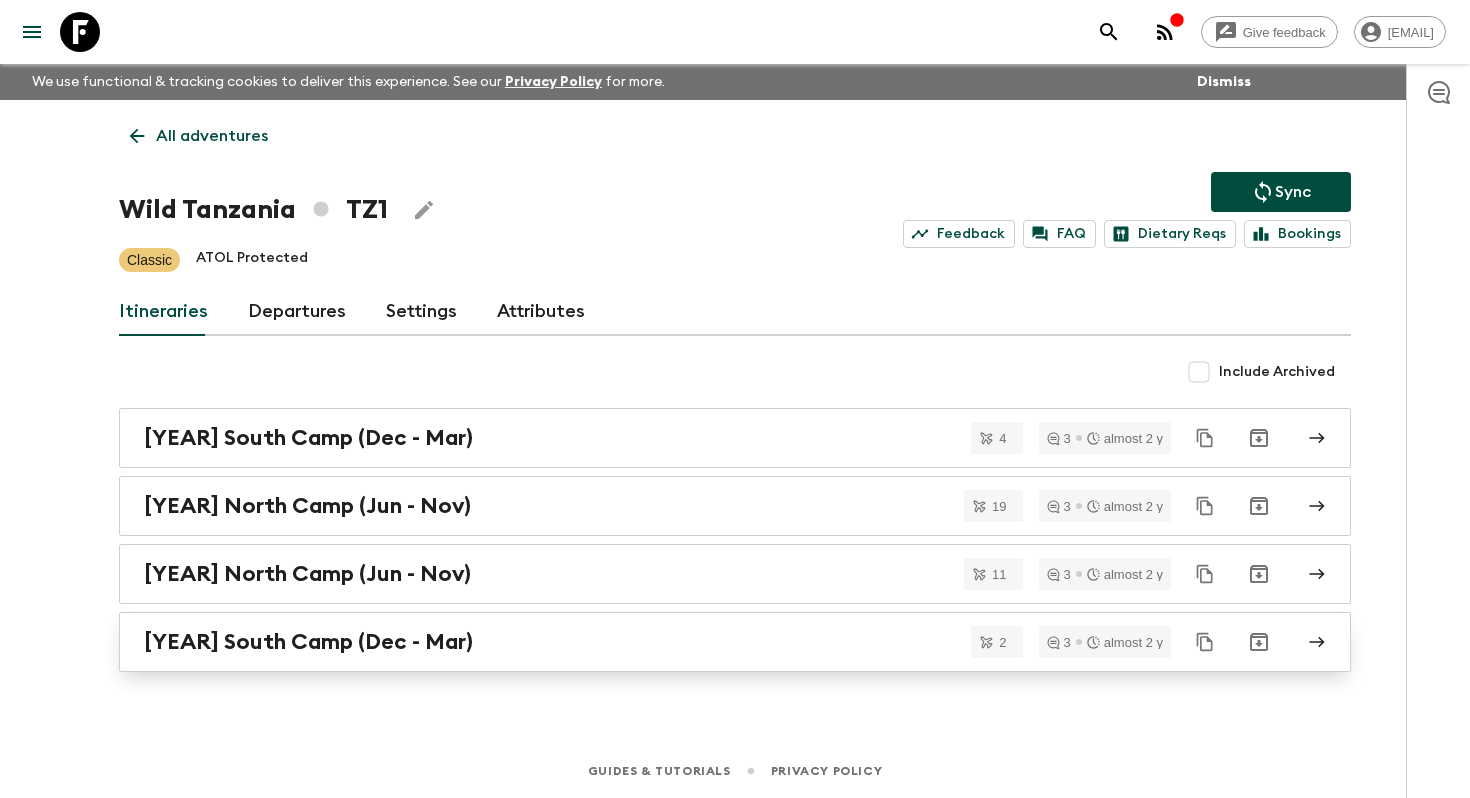 click on "2025 South Camp (Dec - Mar)" at bounding box center (308, 642) 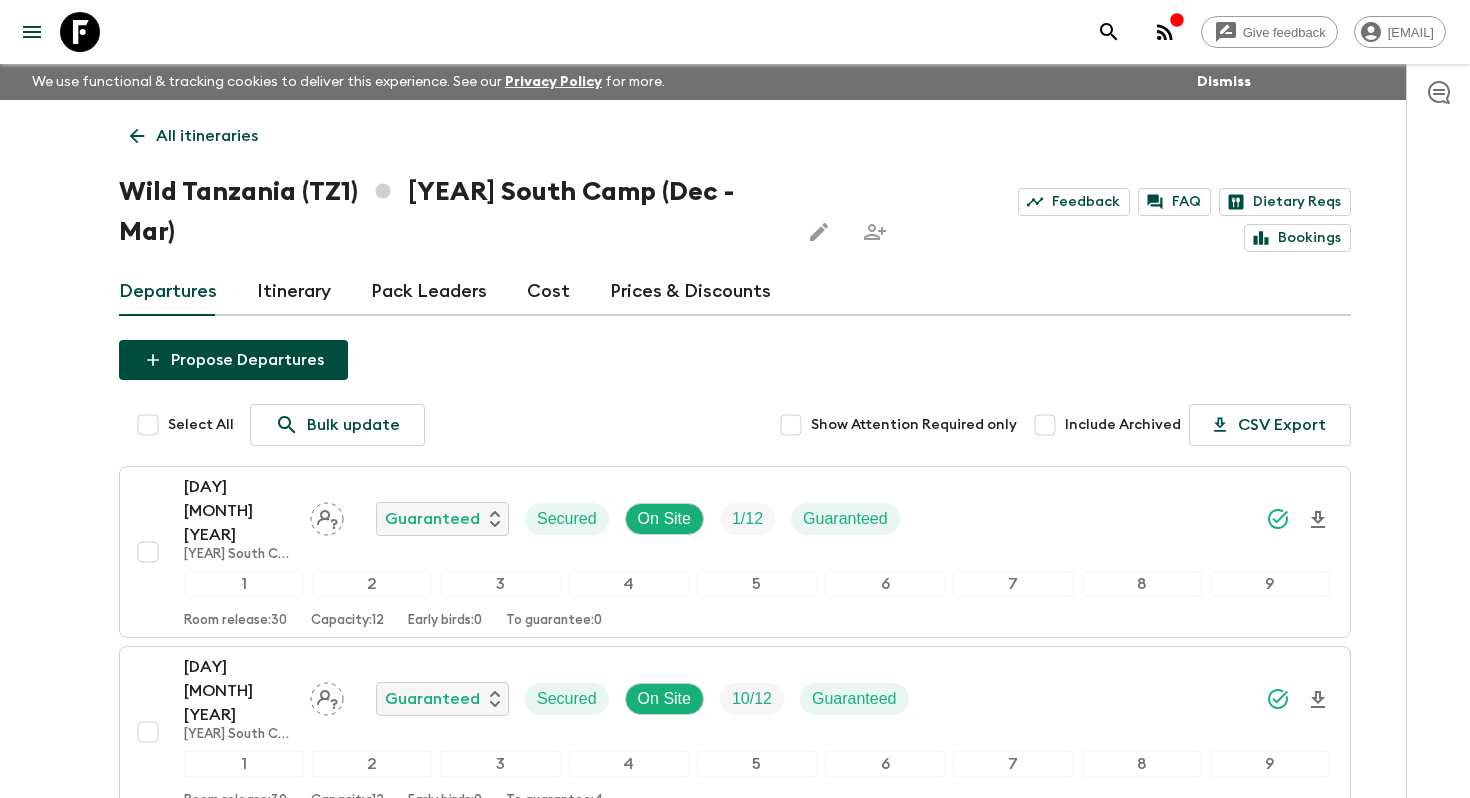 scroll, scrollTop: 15, scrollLeft: 0, axis: vertical 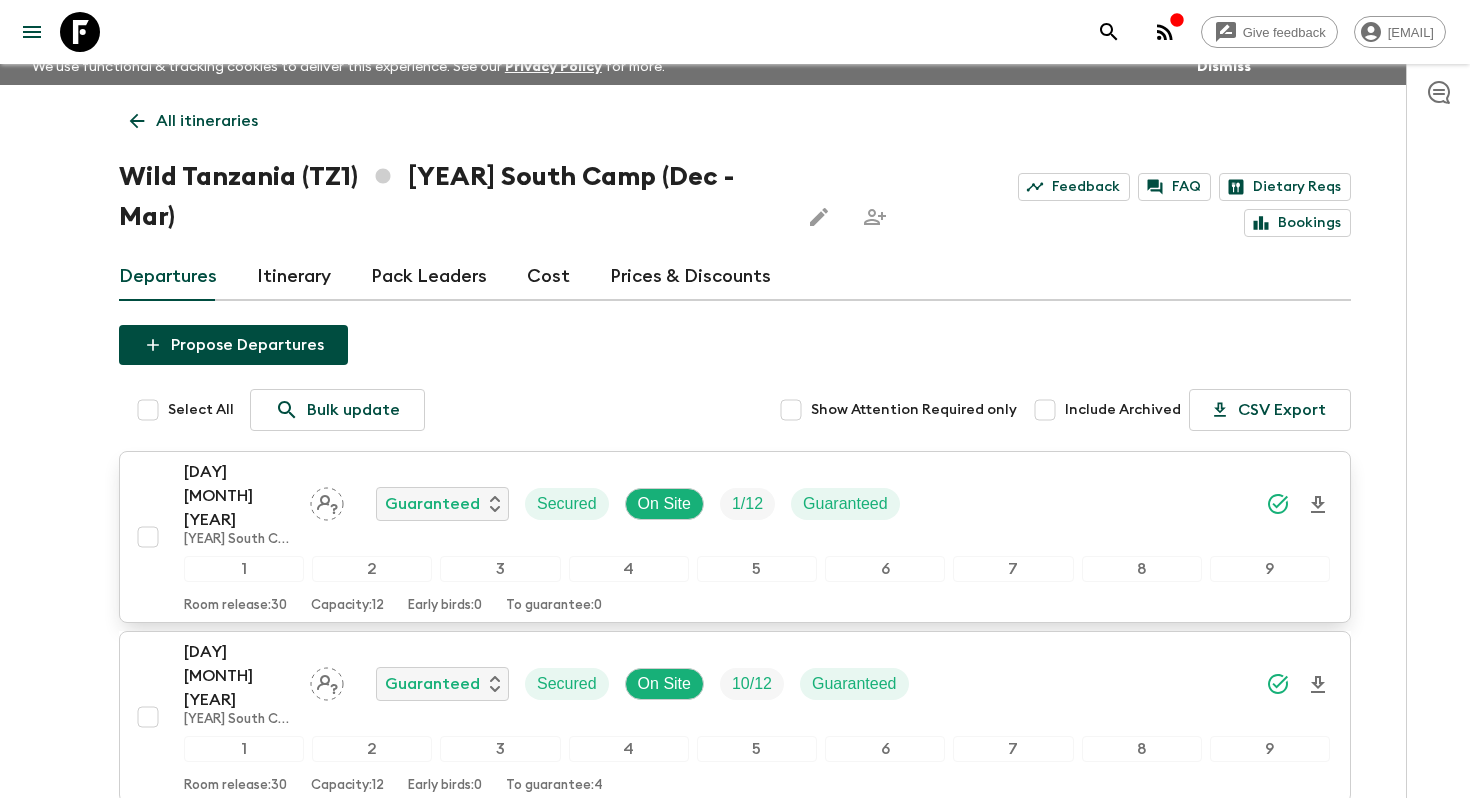 click on "20 Dec 2025" at bounding box center [239, 496] 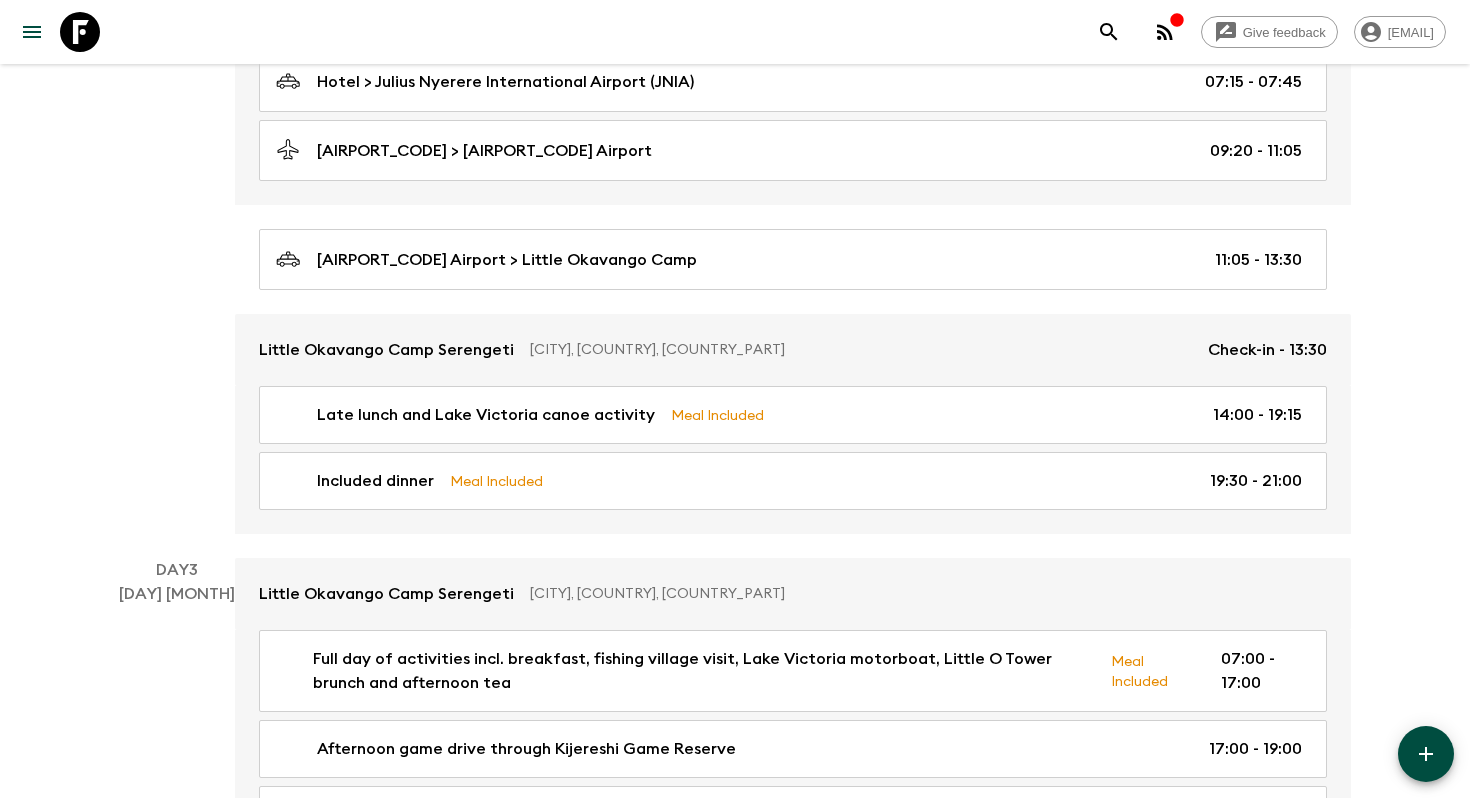 scroll, scrollTop: 844, scrollLeft: 0, axis: vertical 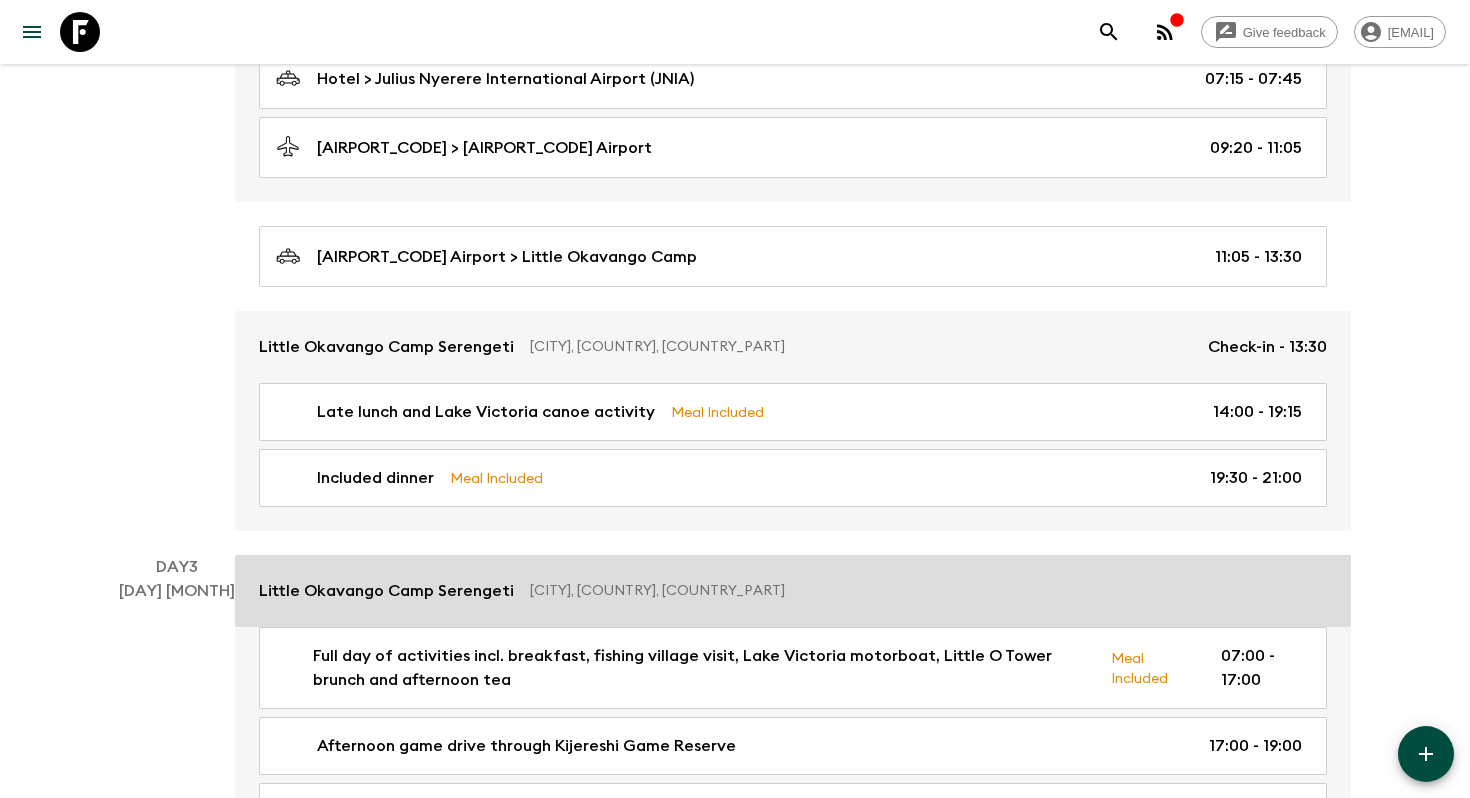 click on "Little Okavango Camp Serengeti Bariadi, Tanzania, United Republic of" at bounding box center (793, 591) 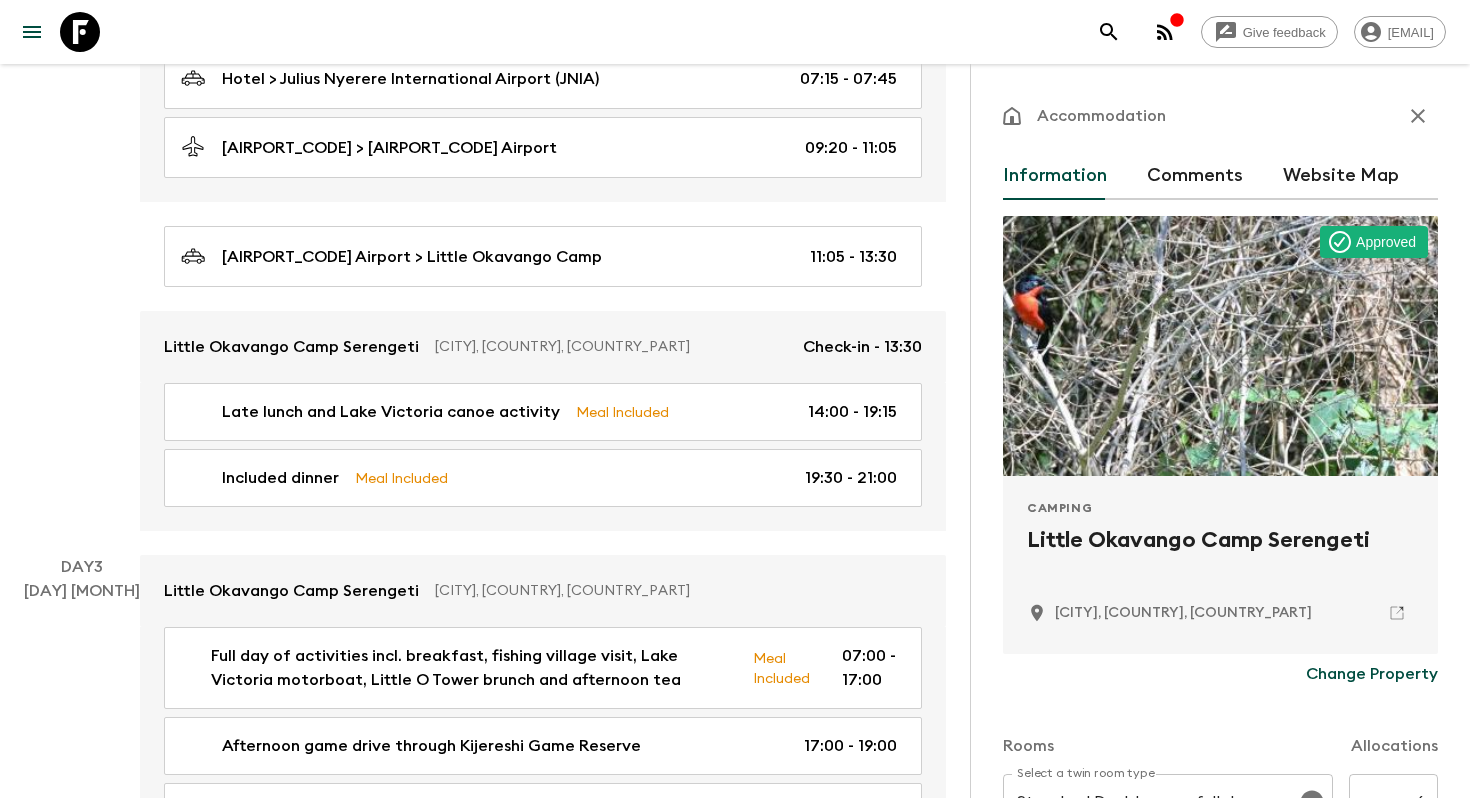 click on "Little Okavango Camp Serengeti" at bounding box center (1220, 556) 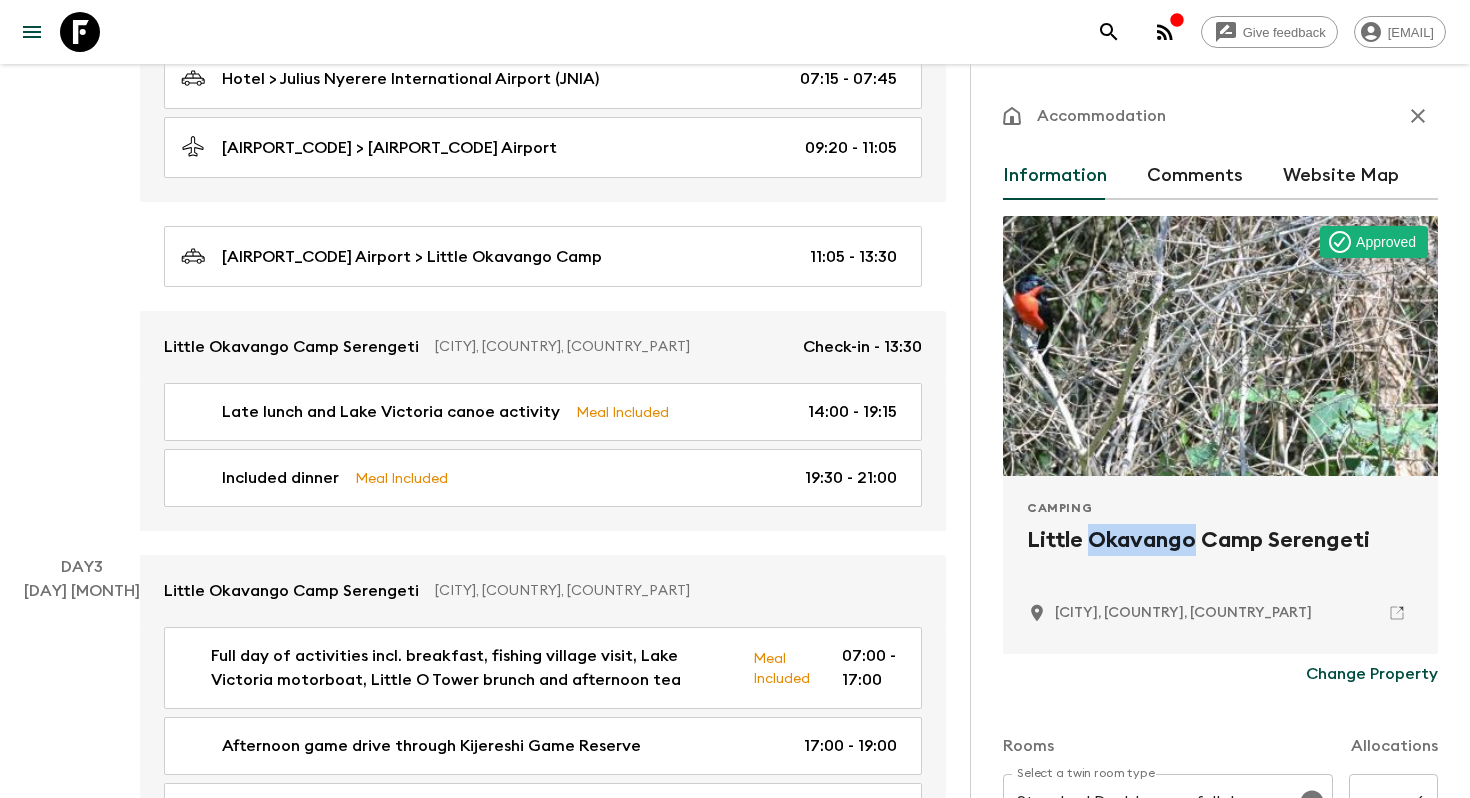 click on "Little Okavango Camp Serengeti" at bounding box center [1220, 556] 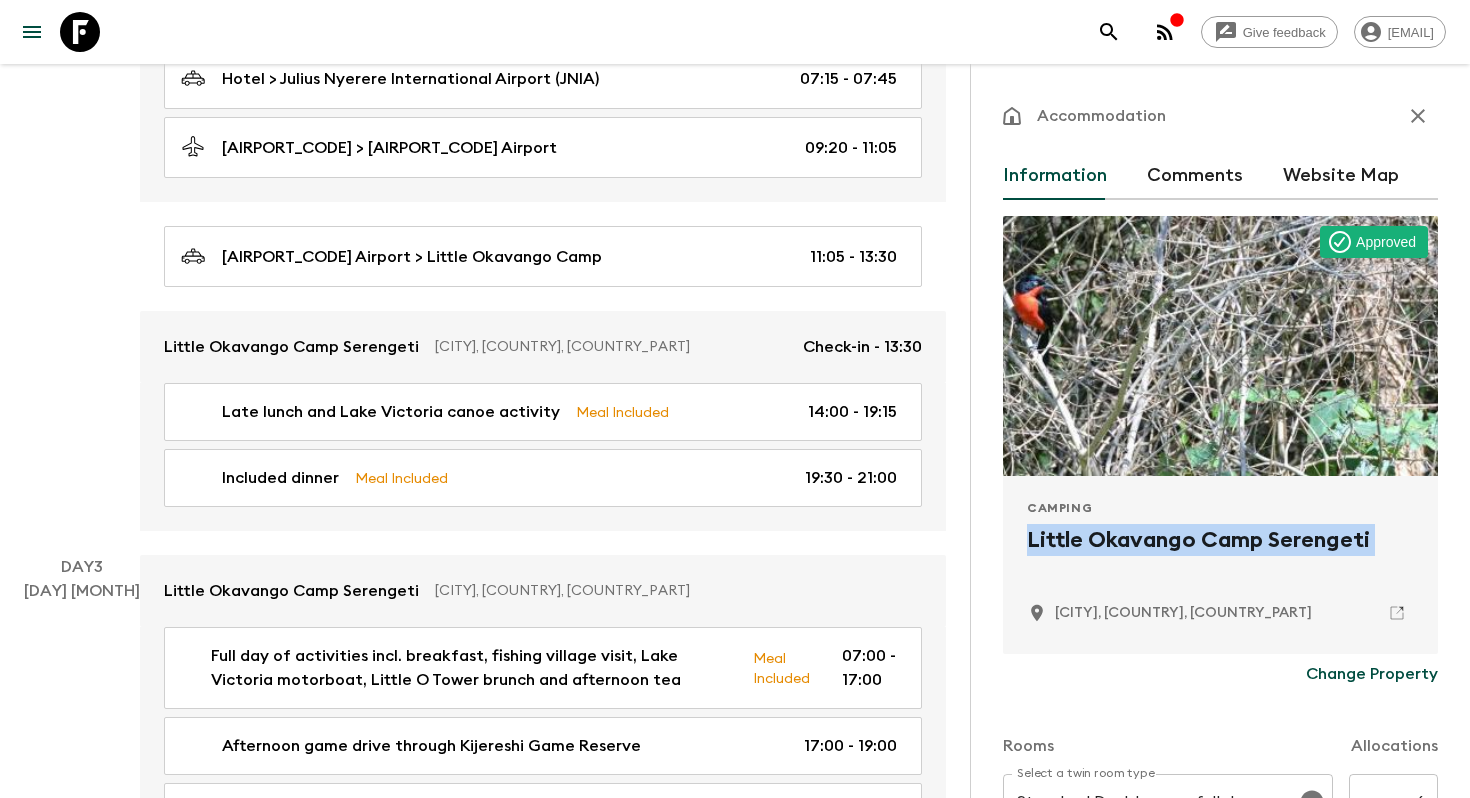 click on "Little Okavango Camp Serengeti" at bounding box center (1220, 556) 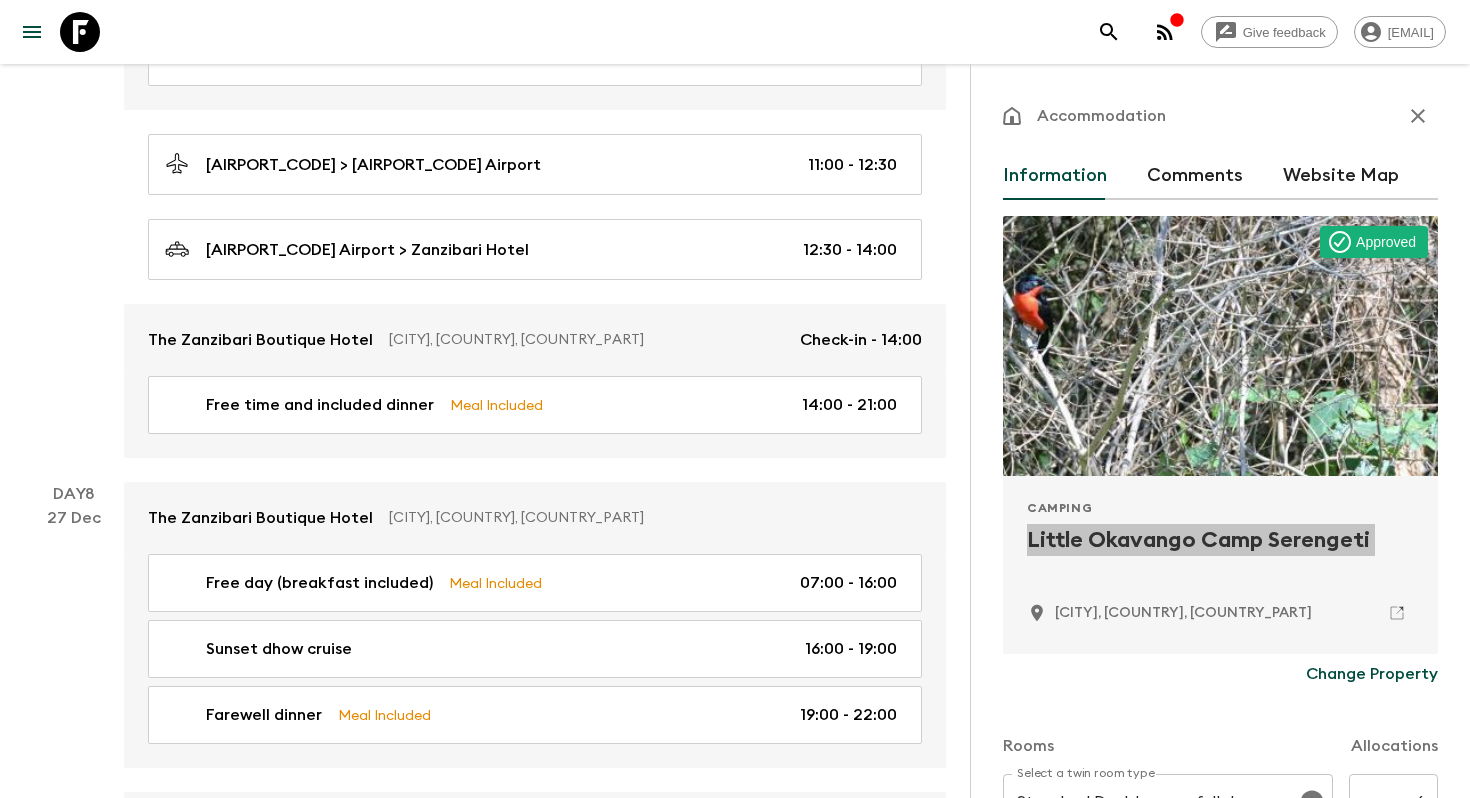 scroll, scrollTop: 2813, scrollLeft: 0, axis: vertical 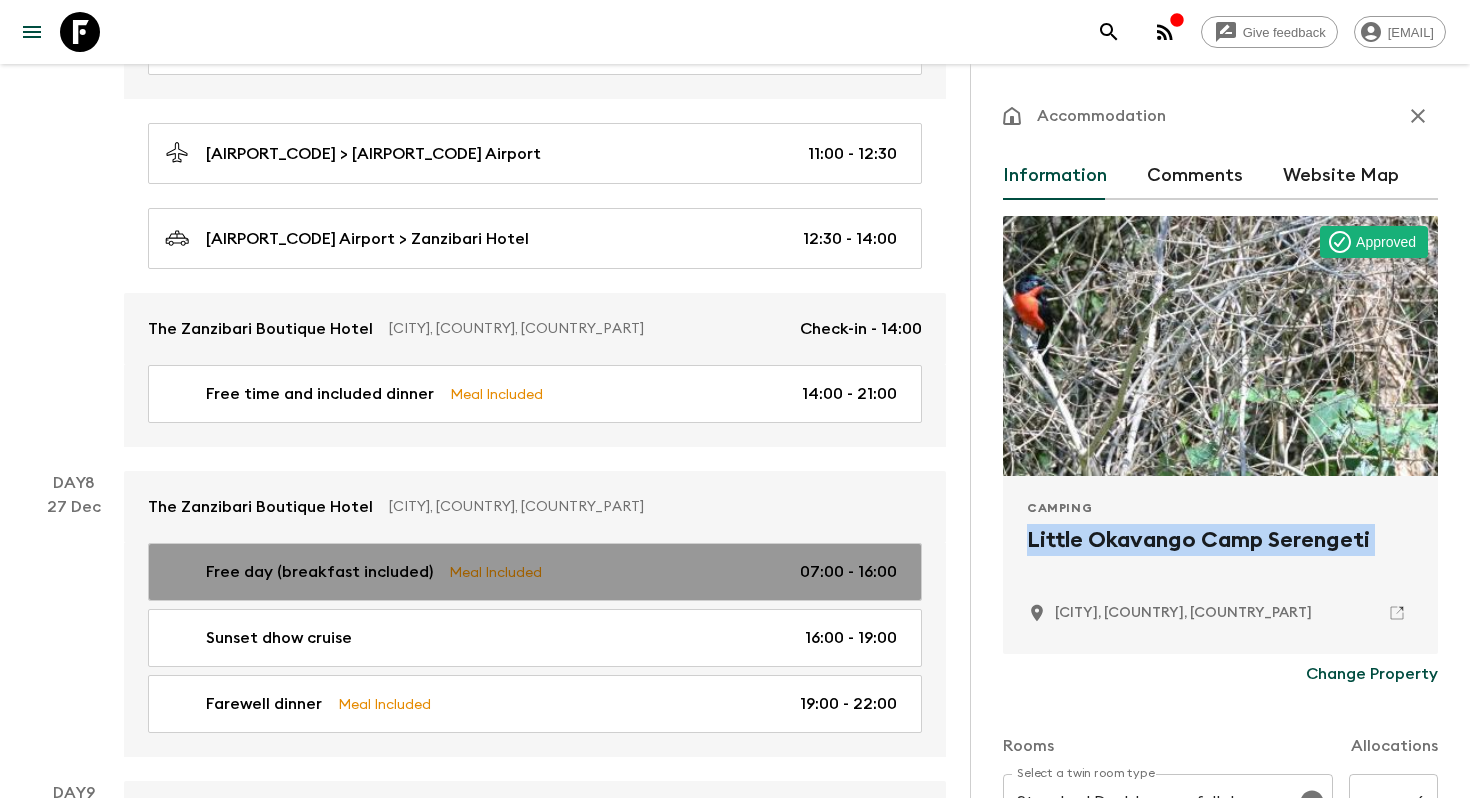click on "Free day (breakfast included) Meal Included 07:00 - 16:00" at bounding box center (535, 572) 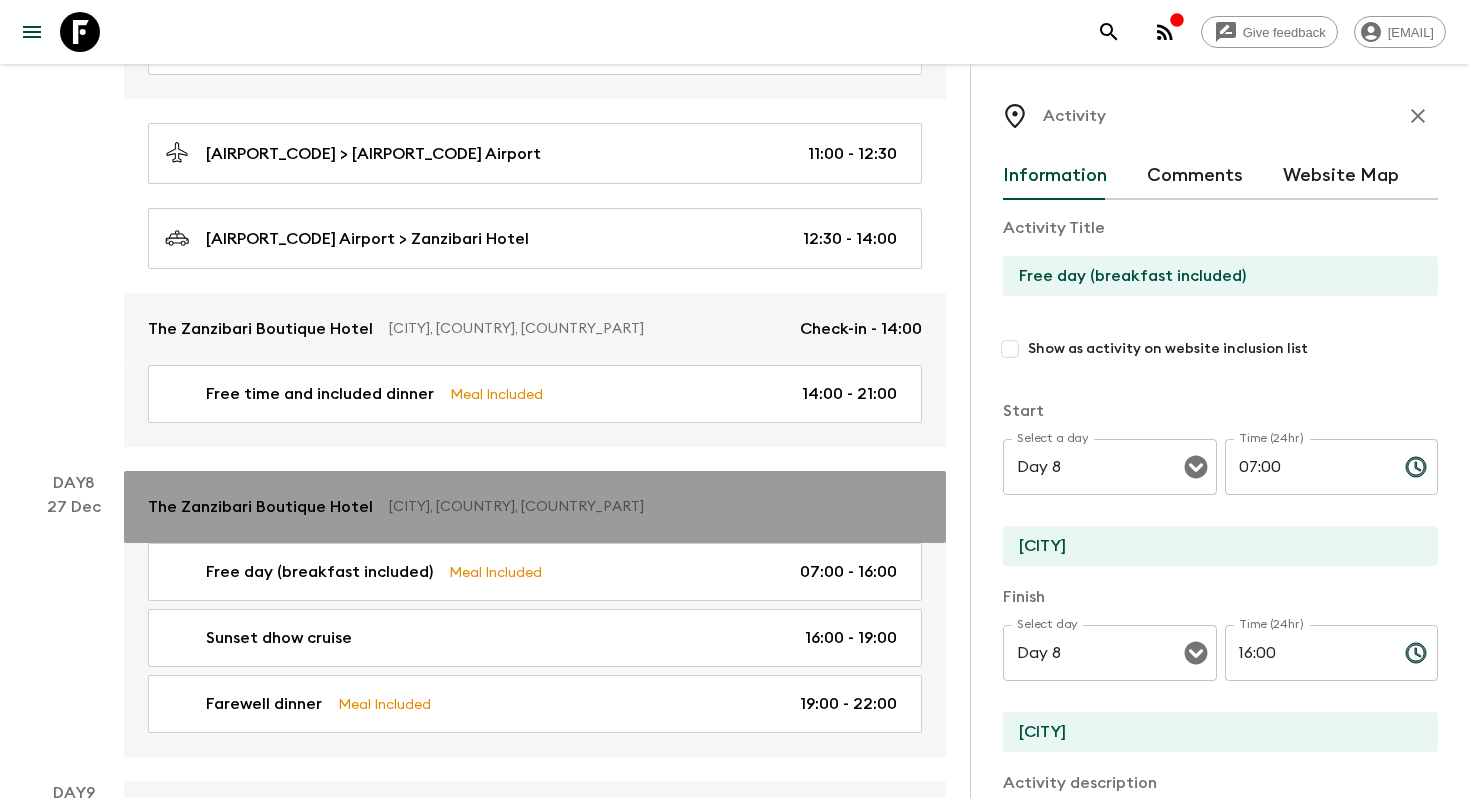 click on "Nungwi, Tanzania, United Republic of" at bounding box center (647, 507) 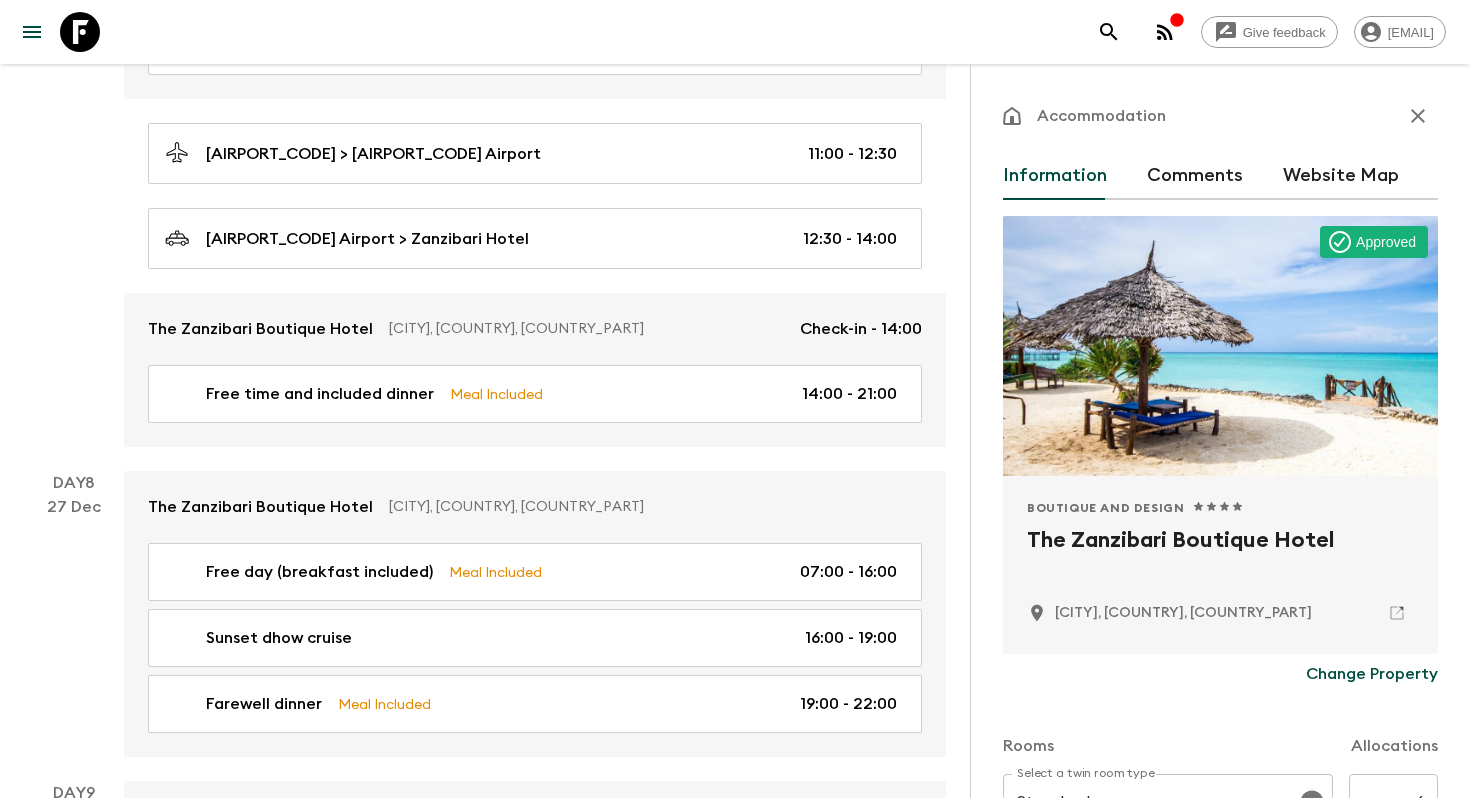 click on "The Zanzibari Boutique Hotel" at bounding box center (1220, 556) 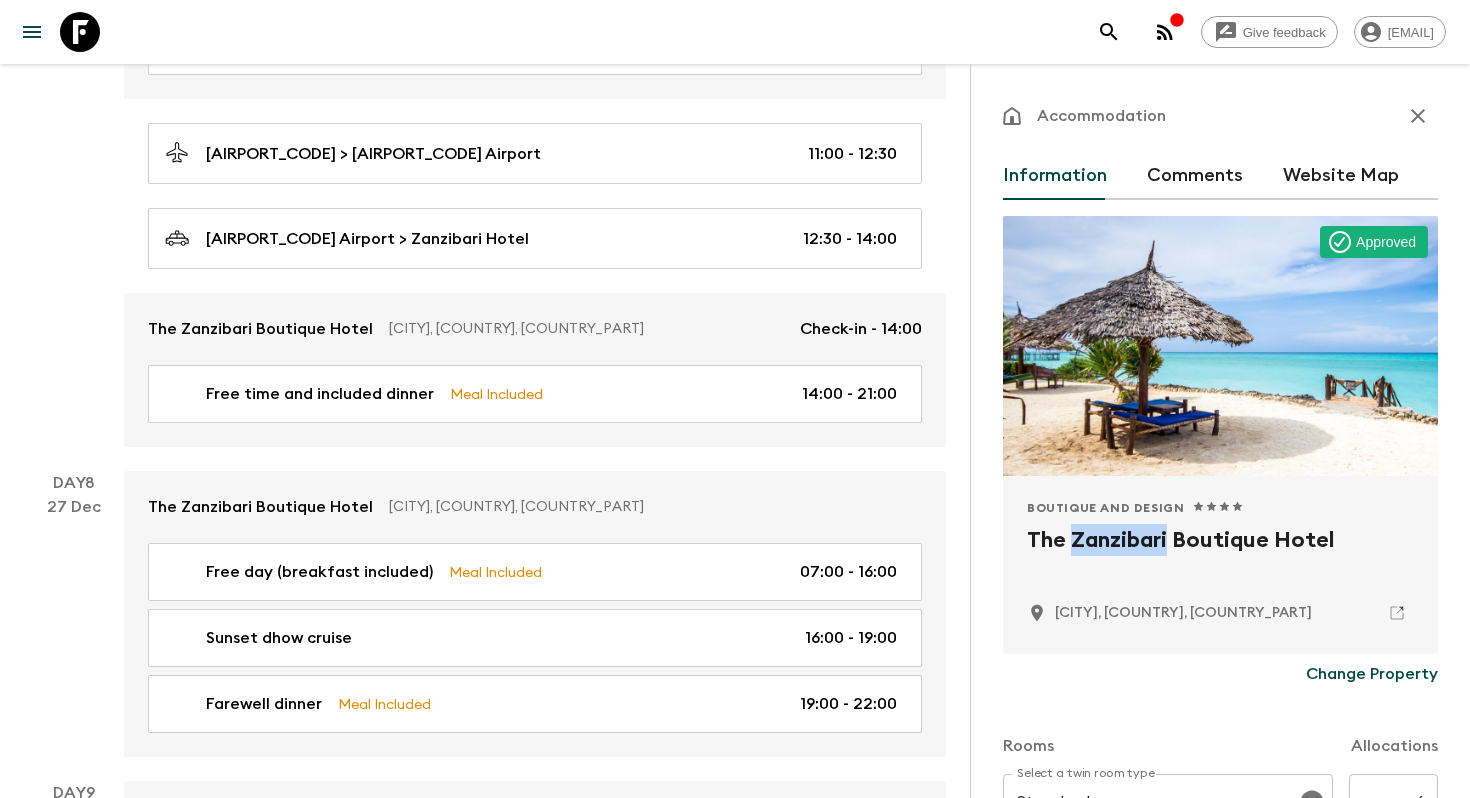 click on "The Zanzibari Boutique Hotel" at bounding box center [1220, 556] 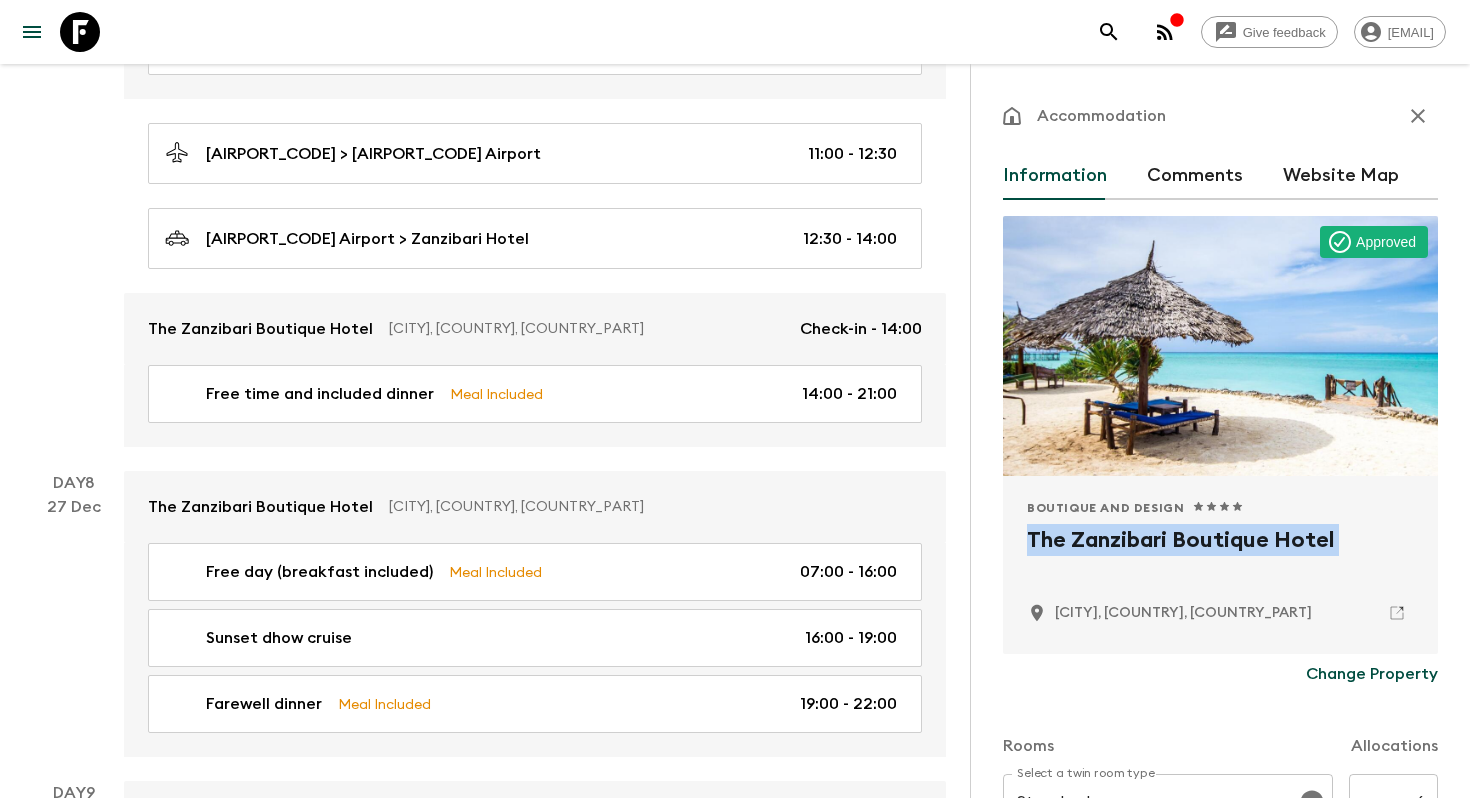 click on "The Zanzibari Boutique Hotel" at bounding box center (1220, 556) 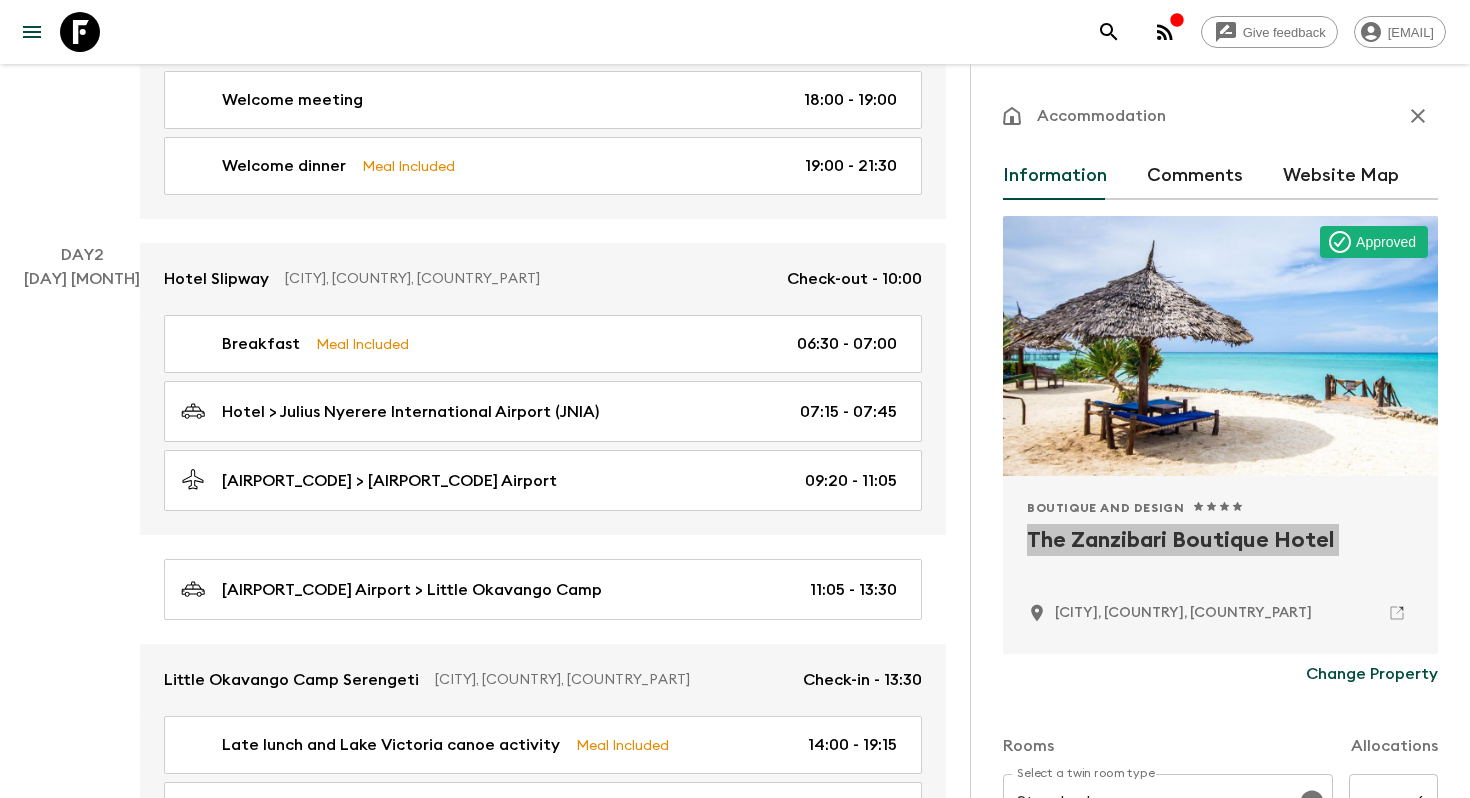 scroll, scrollTop: 0, scrollLeft: 0, axis: both 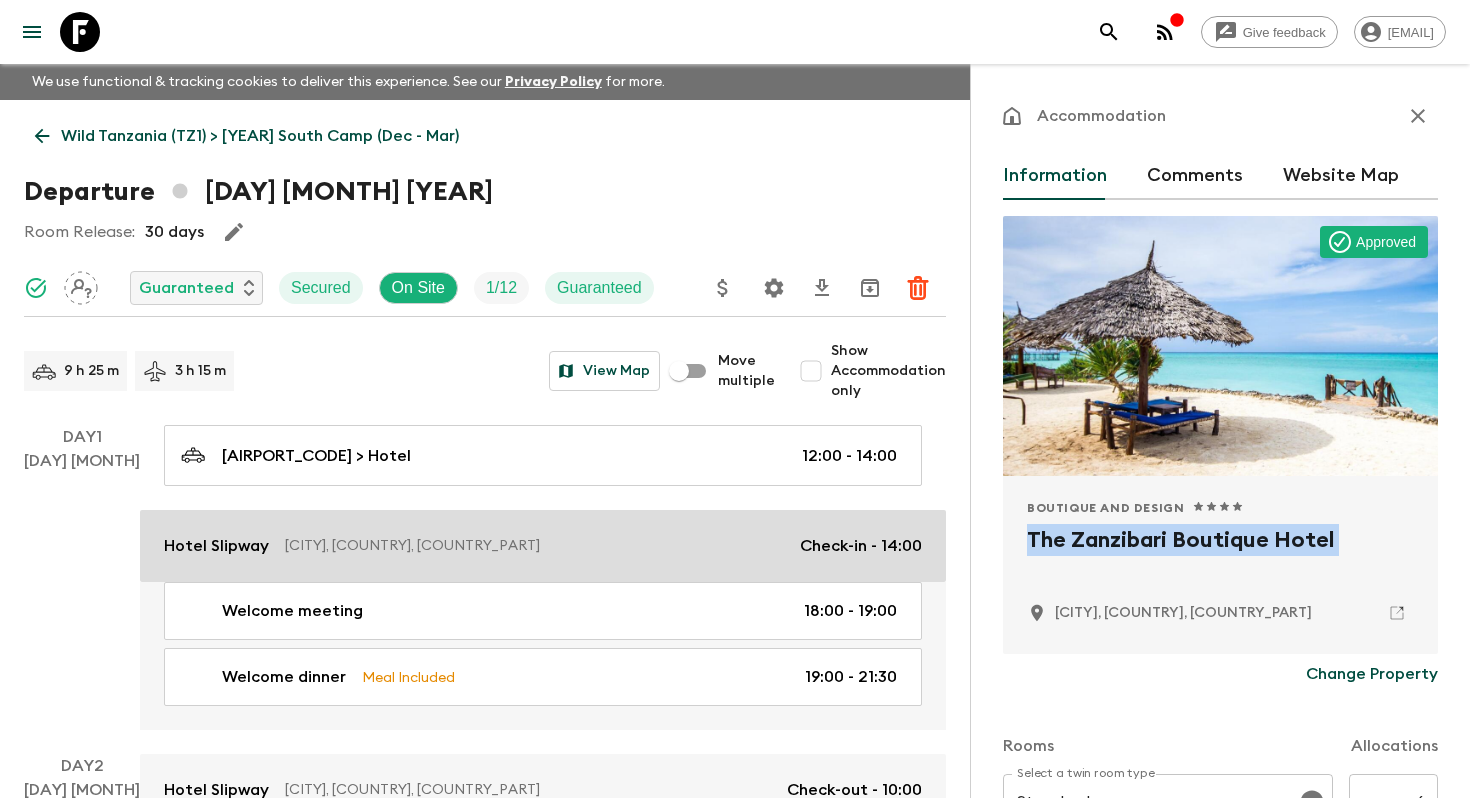 click on "Hotel Slipway" at bounding box center [216, 546] 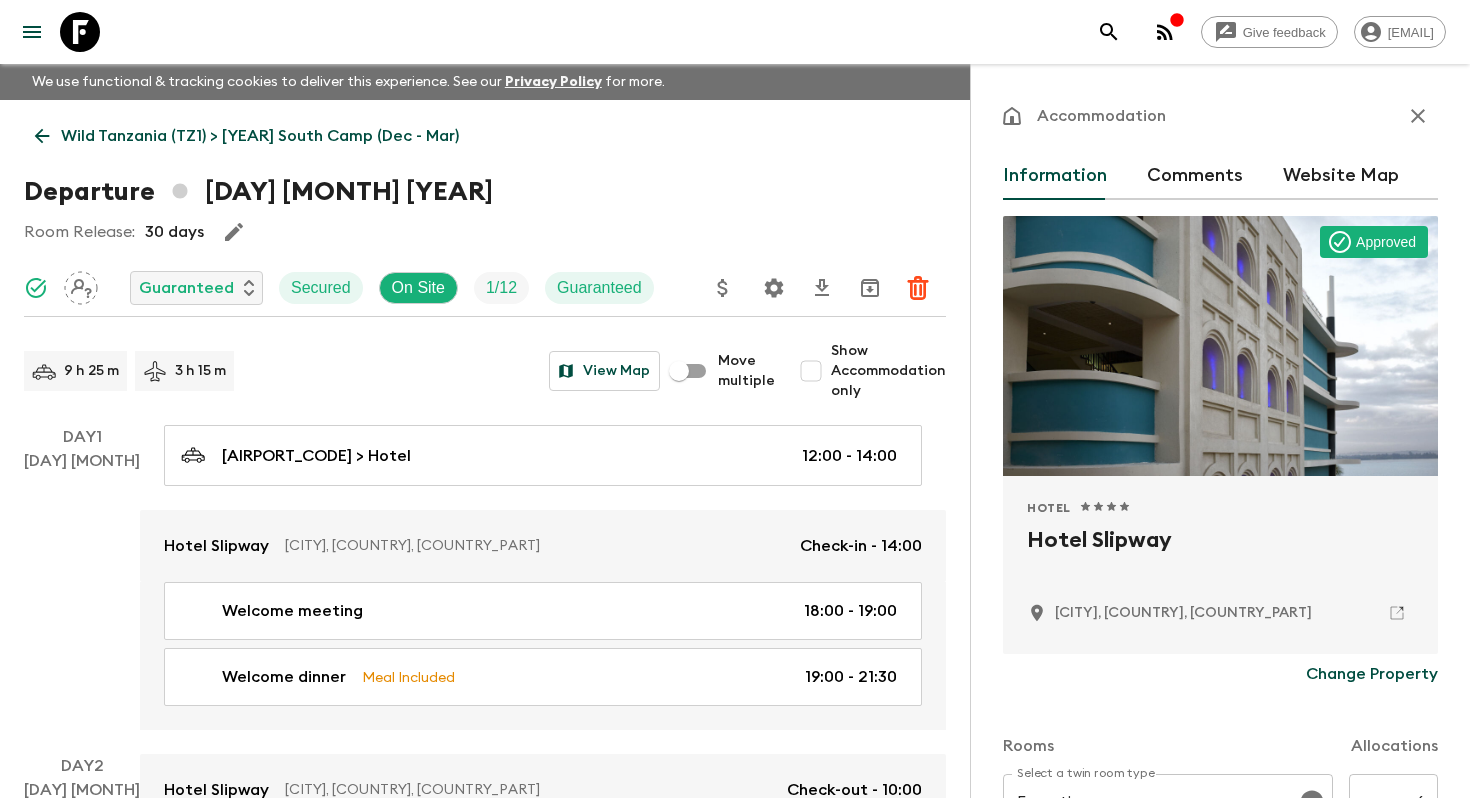 click on "Hotel Slipway" at bounding box center (1220, 556) 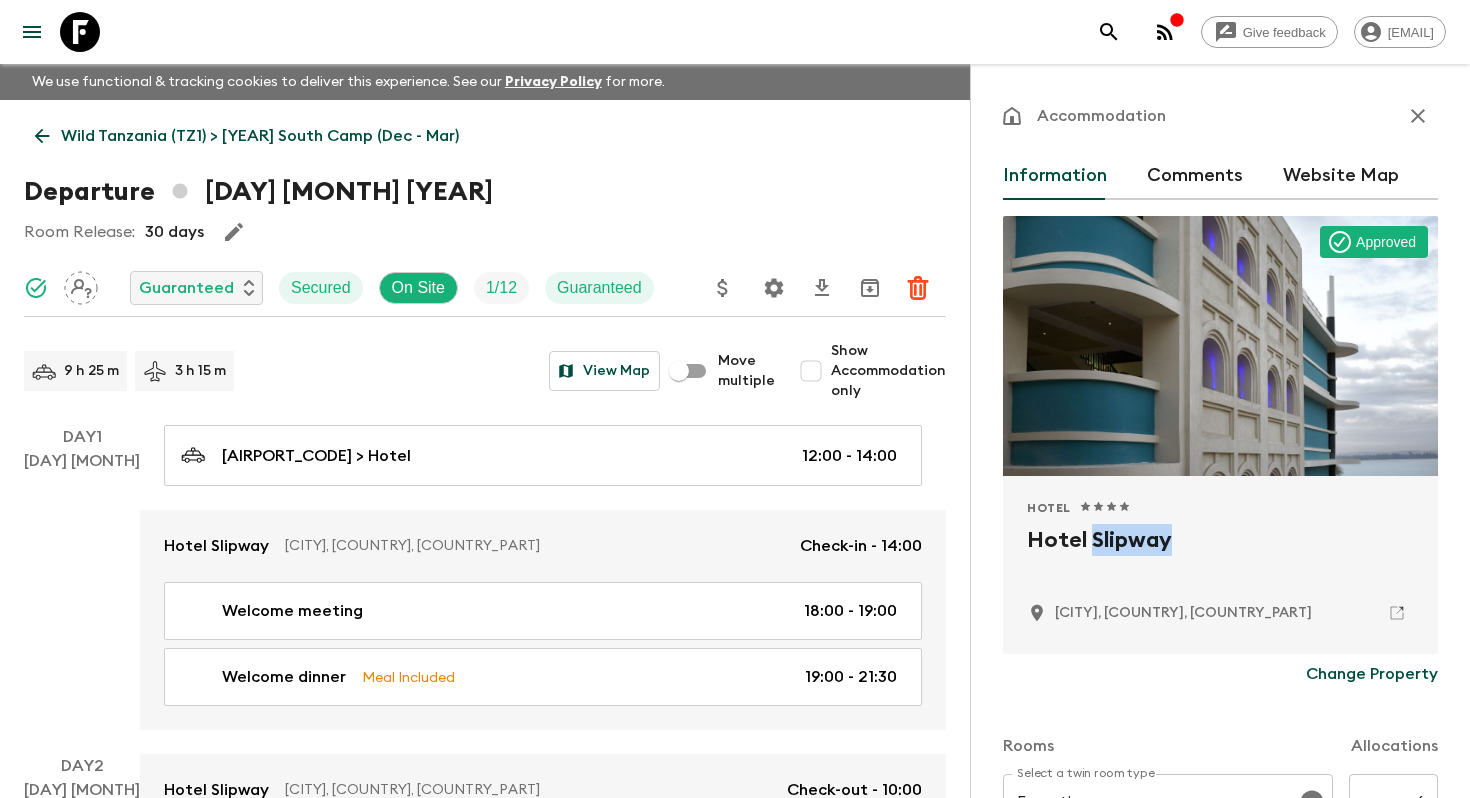click on "Hotel Slipway" at bounding box center (1220, 556) 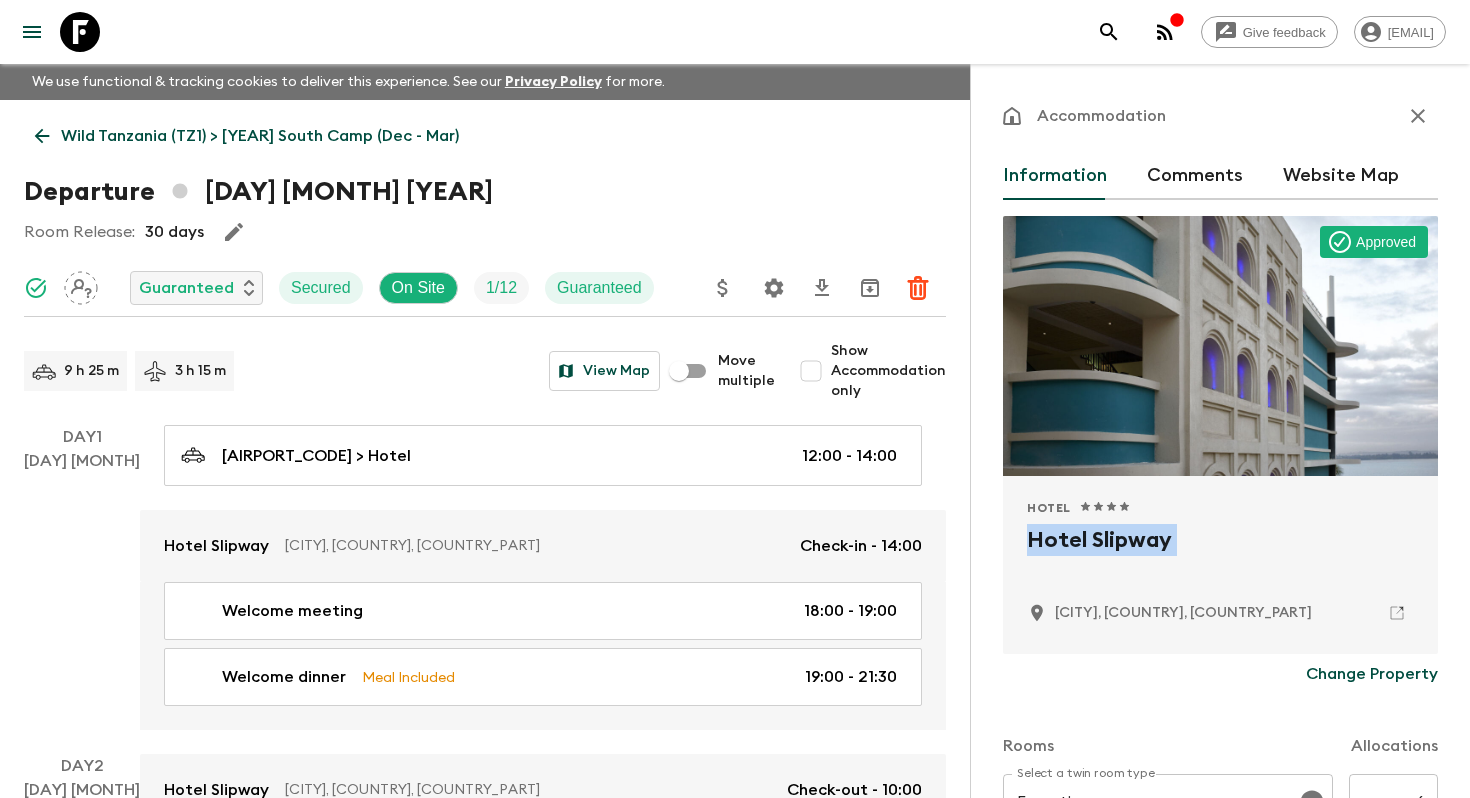 click on "Hotel Slipway" at bounding box center [1220, 556] 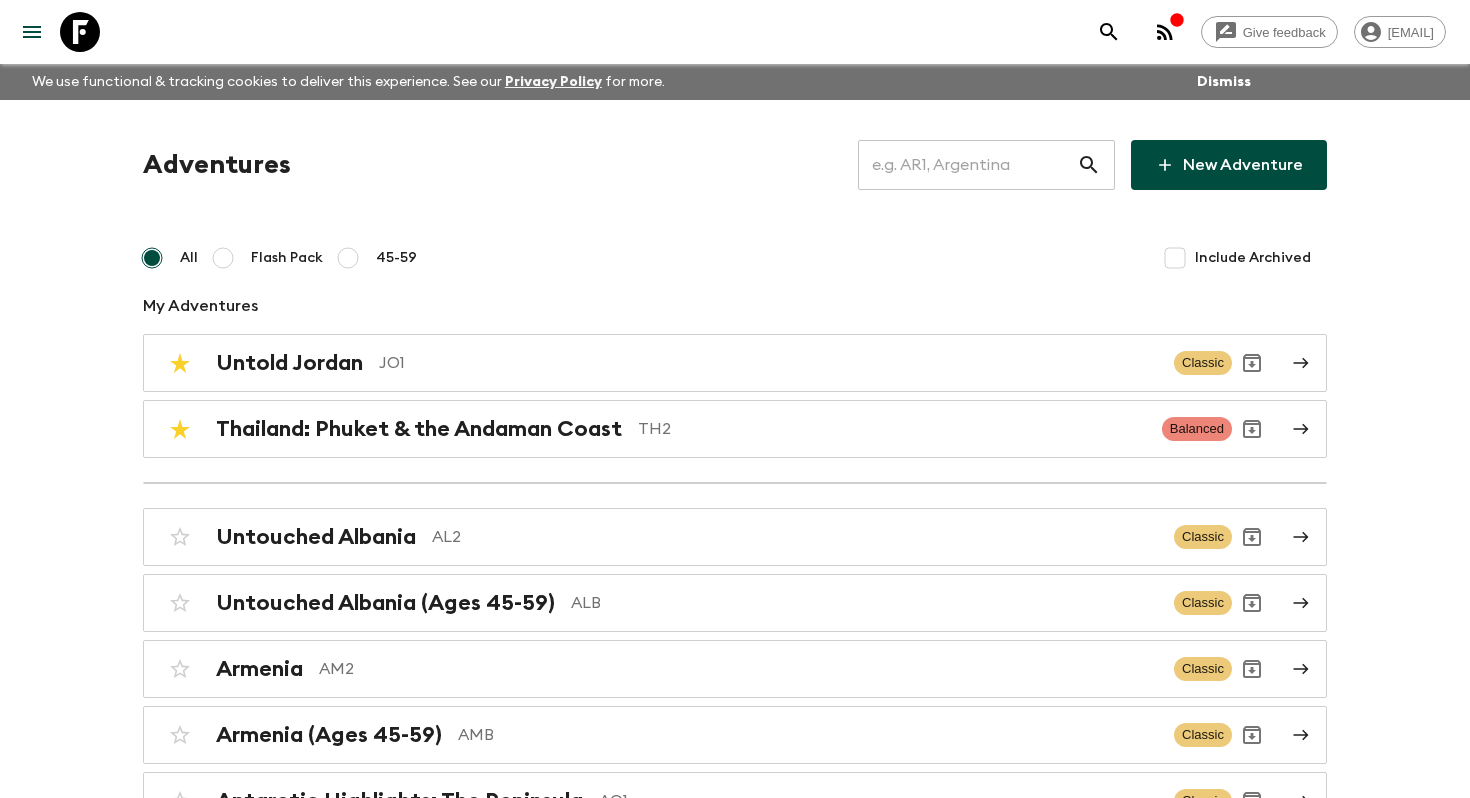 scroll, scrollTop: 8123, scrollLeft: 0, axis: vertical 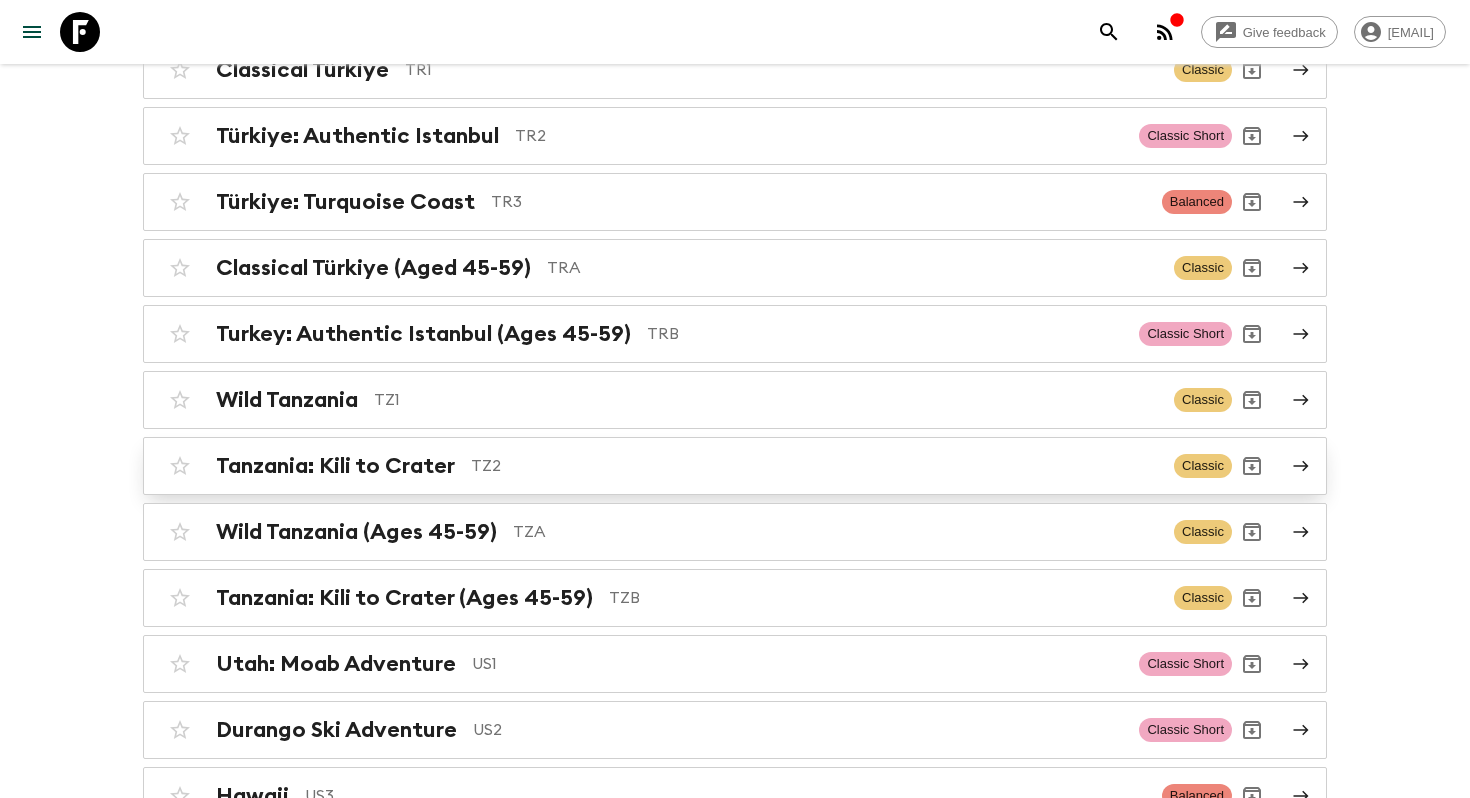 click on "Tanzania: Kili to Crater" at bounding box center [335, 466] 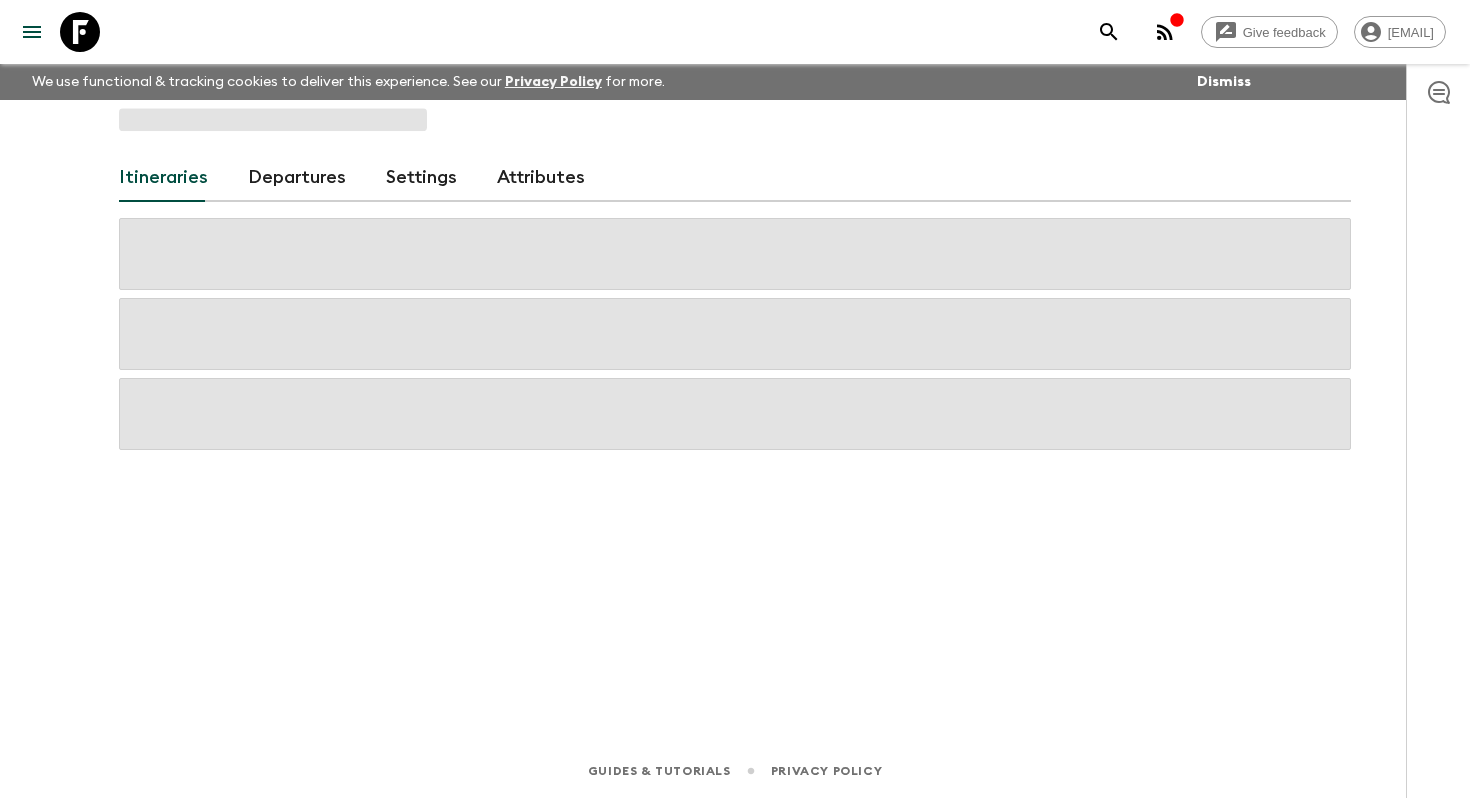scroll, scrollTop: 0, scrollLeft: 0, axis: both 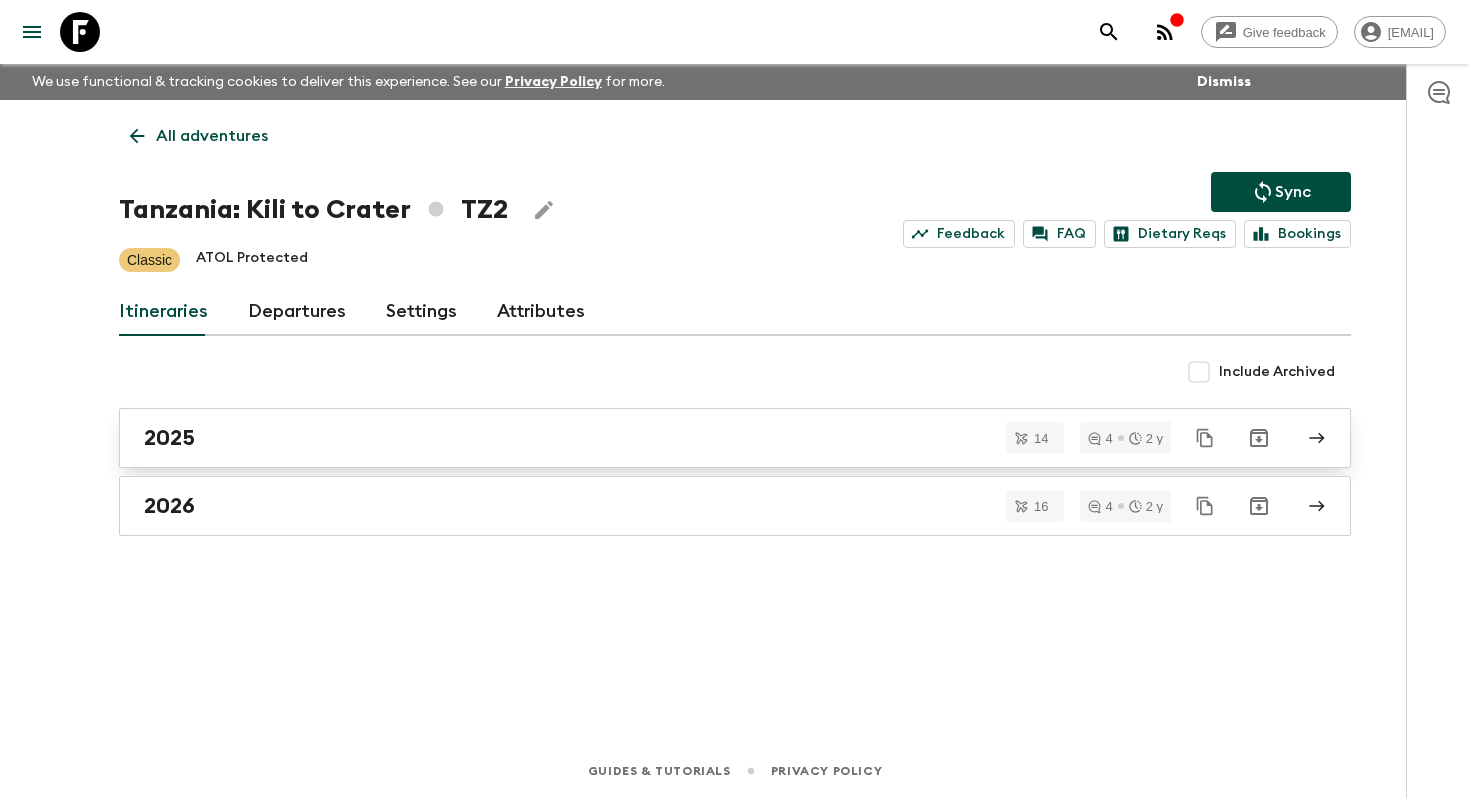 click on "2025" at bounding box center [716, 438] 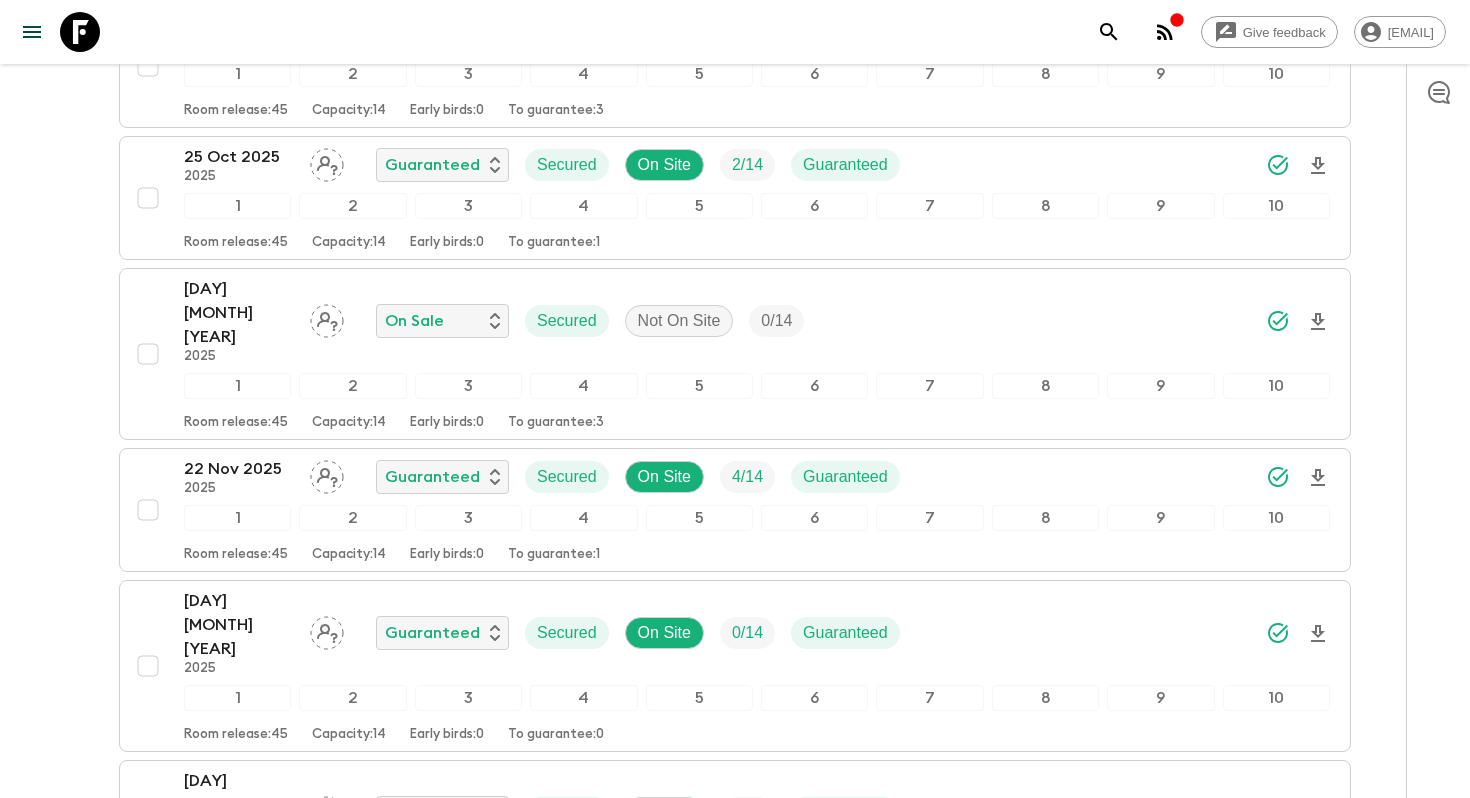 scroll, scrollTop: 1528, scrollLeft: 0, axis: vertical 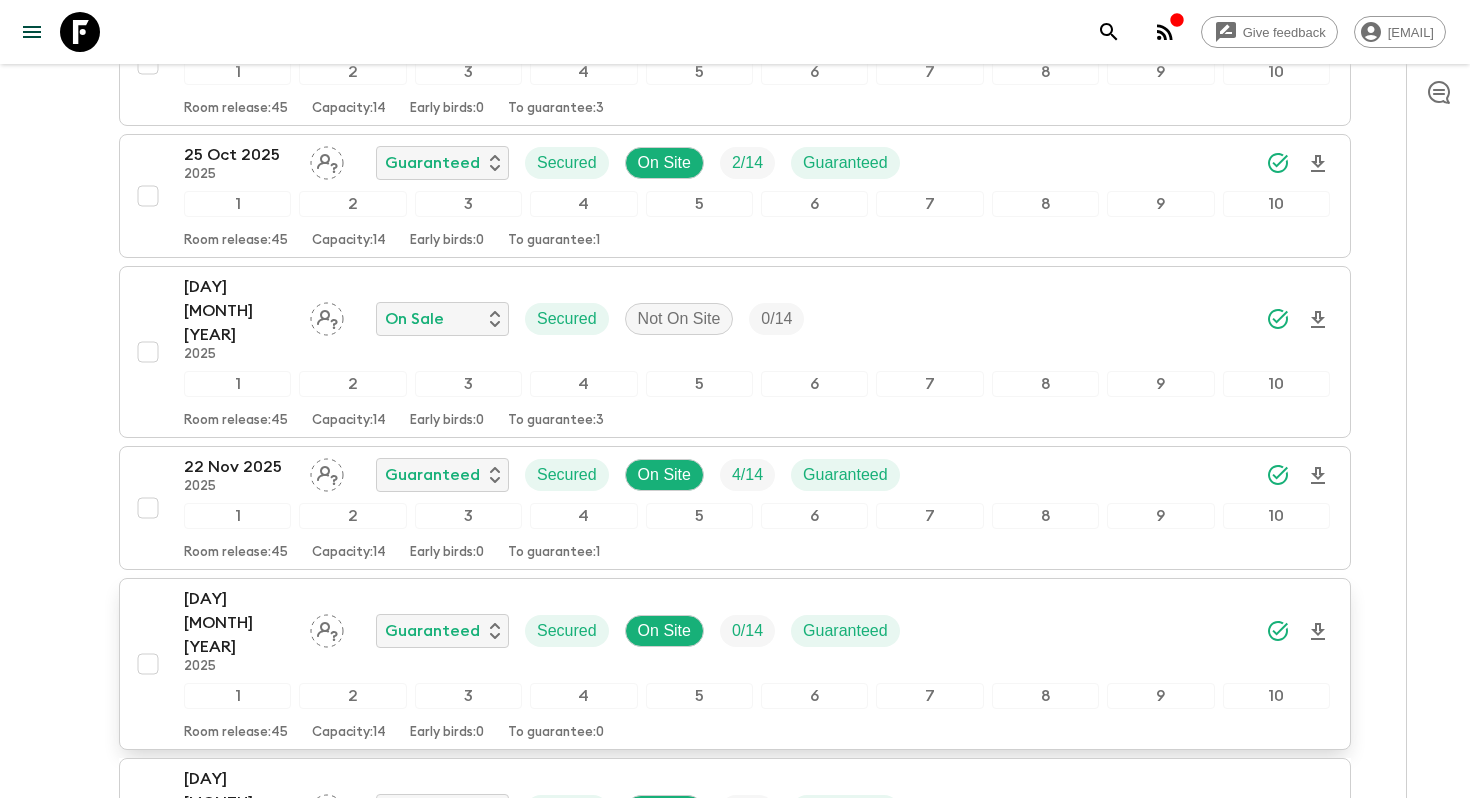 click on "[DAY] [MONTH] [YEAR]" at bounding box center [239, 623] 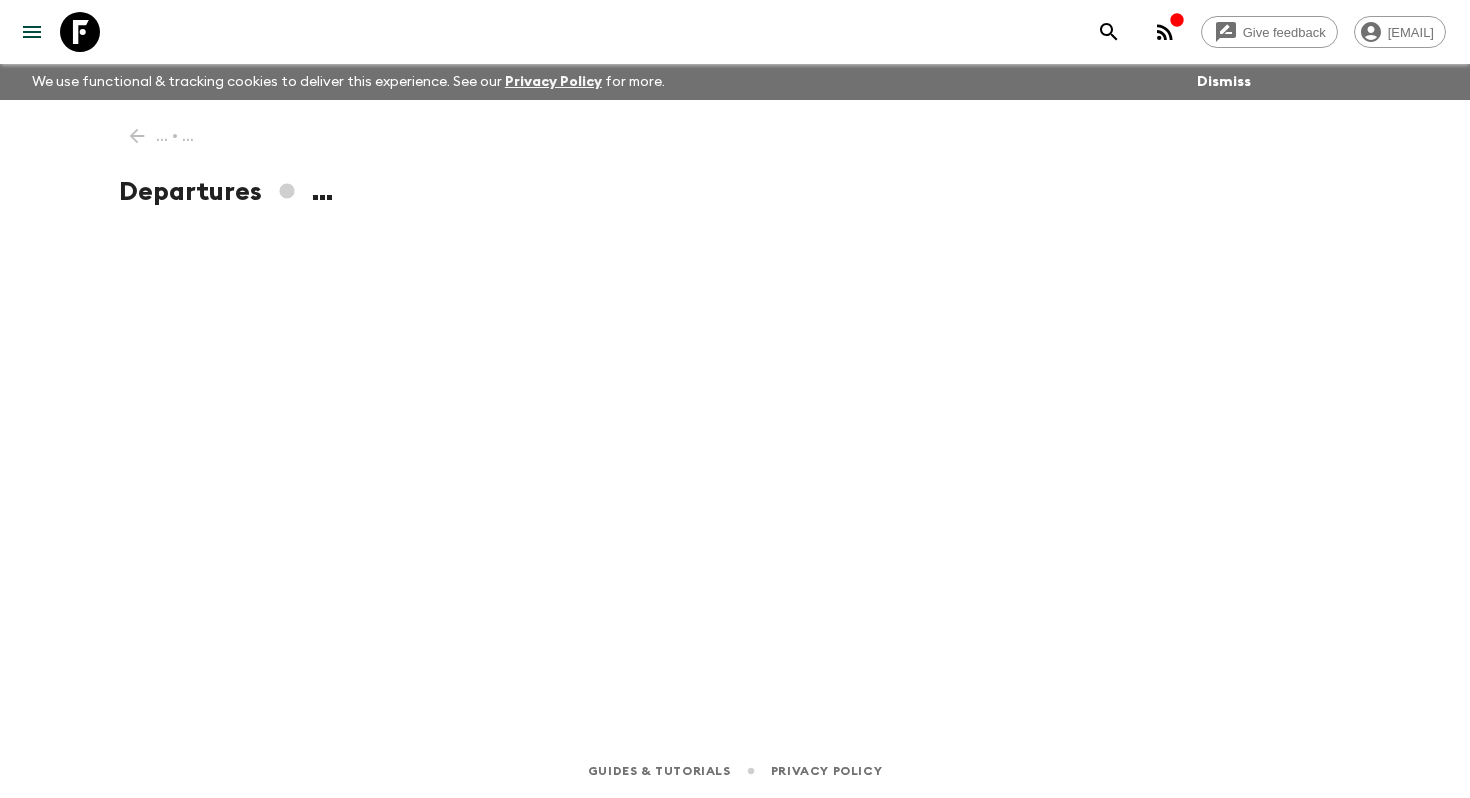 click on "... • ... Departures ..." at bounding box center [735, 394] 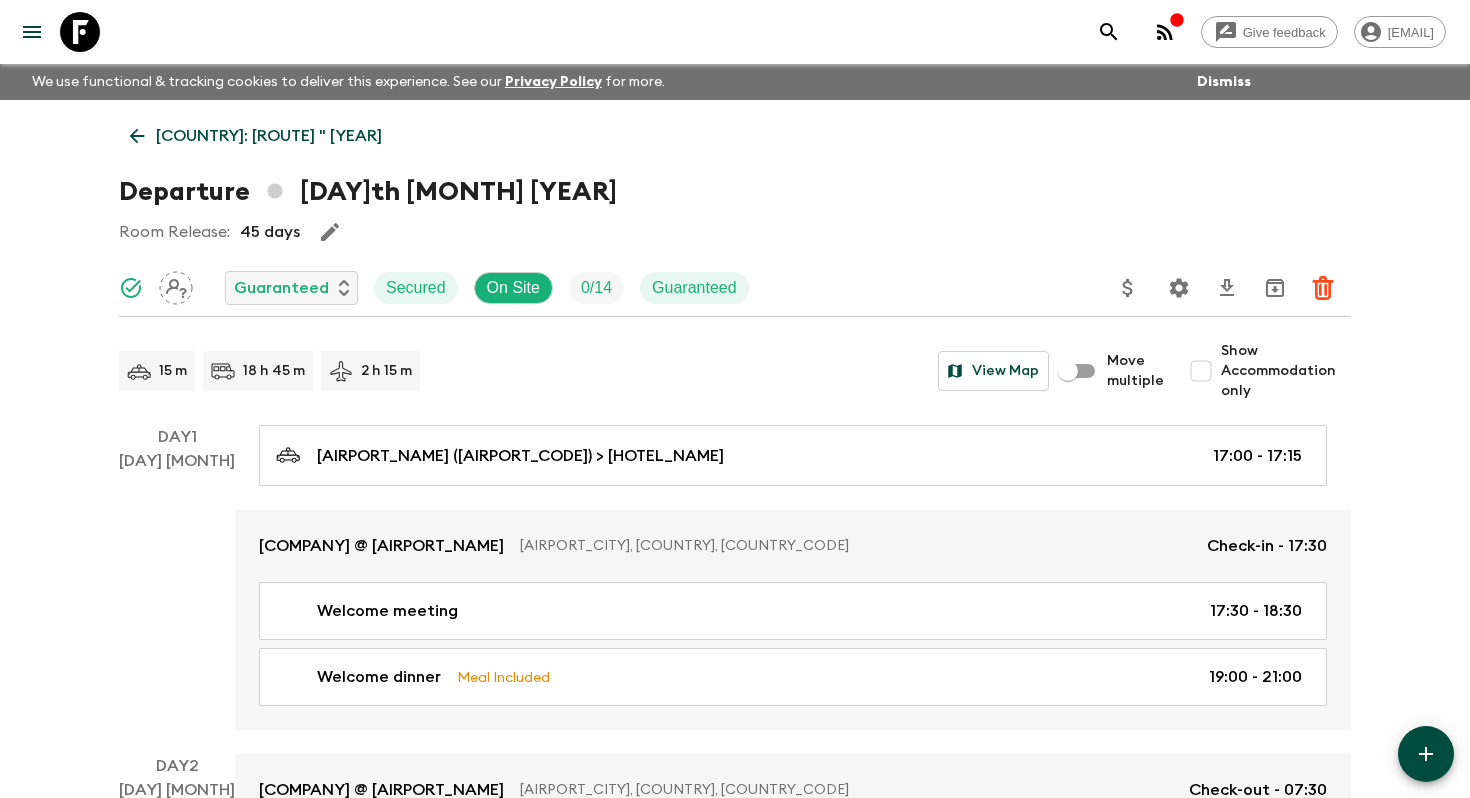 click on "Give feedback helena.b@flashpack.com We use functional & tracking cookies to deliver this experience. See our Privacy Policy for more. Dismiss Tanzania: Kili to Crater (TZ2) • 2025 Departure 20th December 2025 Room Release: 45 days Guaranteed Secured On Site 0 / 14 Guaranteed 15 m 18 h 45 m 2 h 15 m View Map Move multiple Show Accommodation only Day  1 20 Dec Kilimanjaro International Airport (JRO) > Kilimanjaro Hotel 17:00 - 17:15 Airport Planet Lodge @ Kilimanjaro International Airport Kilimanjaro, Tanzania, United Republic of Check-in - 17:30 Welcome meeting 17:30 - 18:30 Welcome dinner Meal Included 19:00 - 21:00 Day  2 21 Dec Airport Planet Lodge @ Kilimanjaro International Airport Kilimanjaro, Tanzania, United Republic of Check-out - 07:30 Breakfast at hotel Meal Included 06:30 - 07:30 Kilimanjaro Hotel > Morum Point 07:30 - 09:30 Shira 1 Camp Hike – Londorossi Route (incl. picnic lunch) Meal Included 09:30 - 13:30 Morum Point > Arusha Hotel 13:30 - 18:00 Kibo Palace Hotel Check-in - 17:00 Day  3 4" at bounding box center [735, 2898] 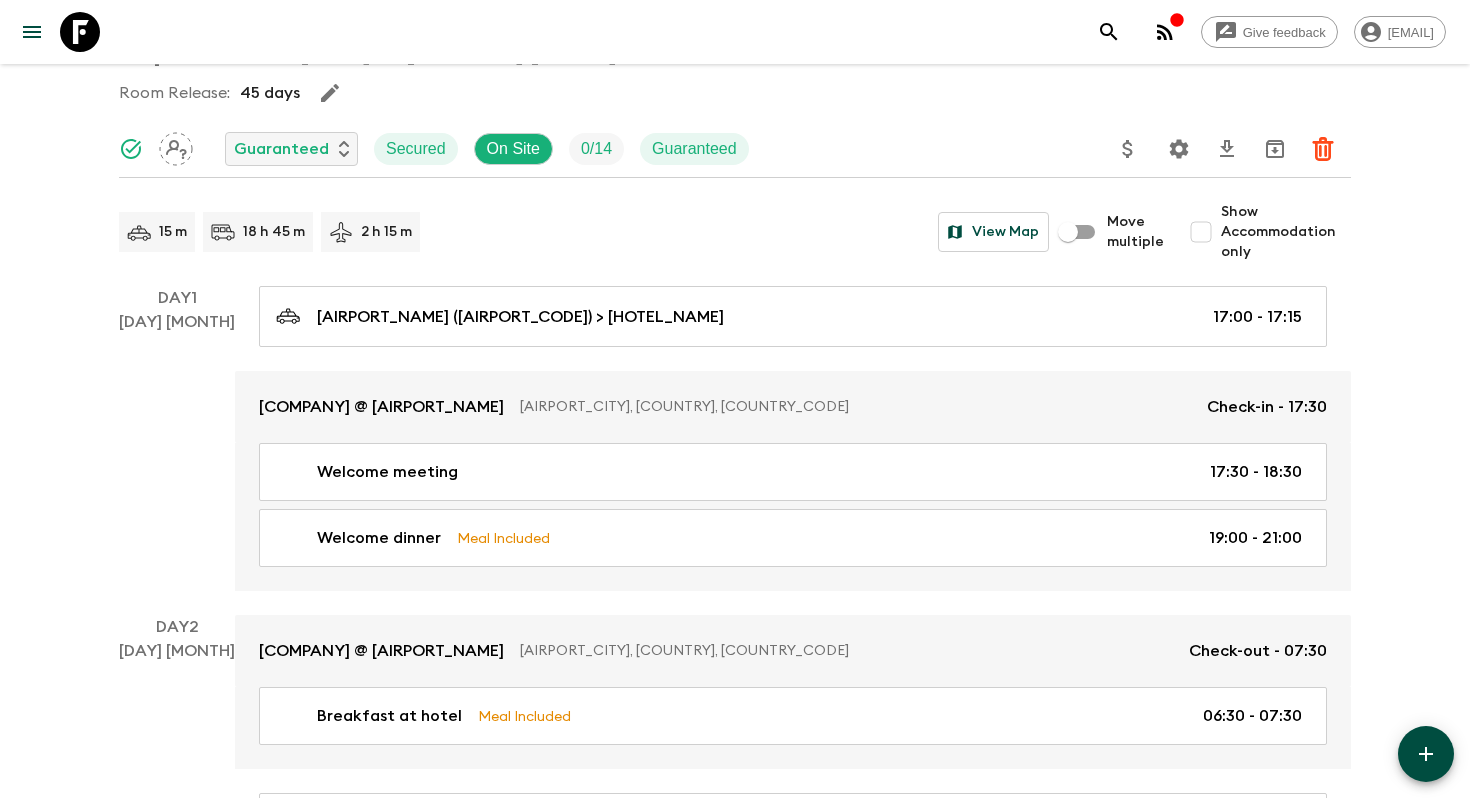 scroll, scrollTop: 189, scrollLeft: 0, axis: vertical 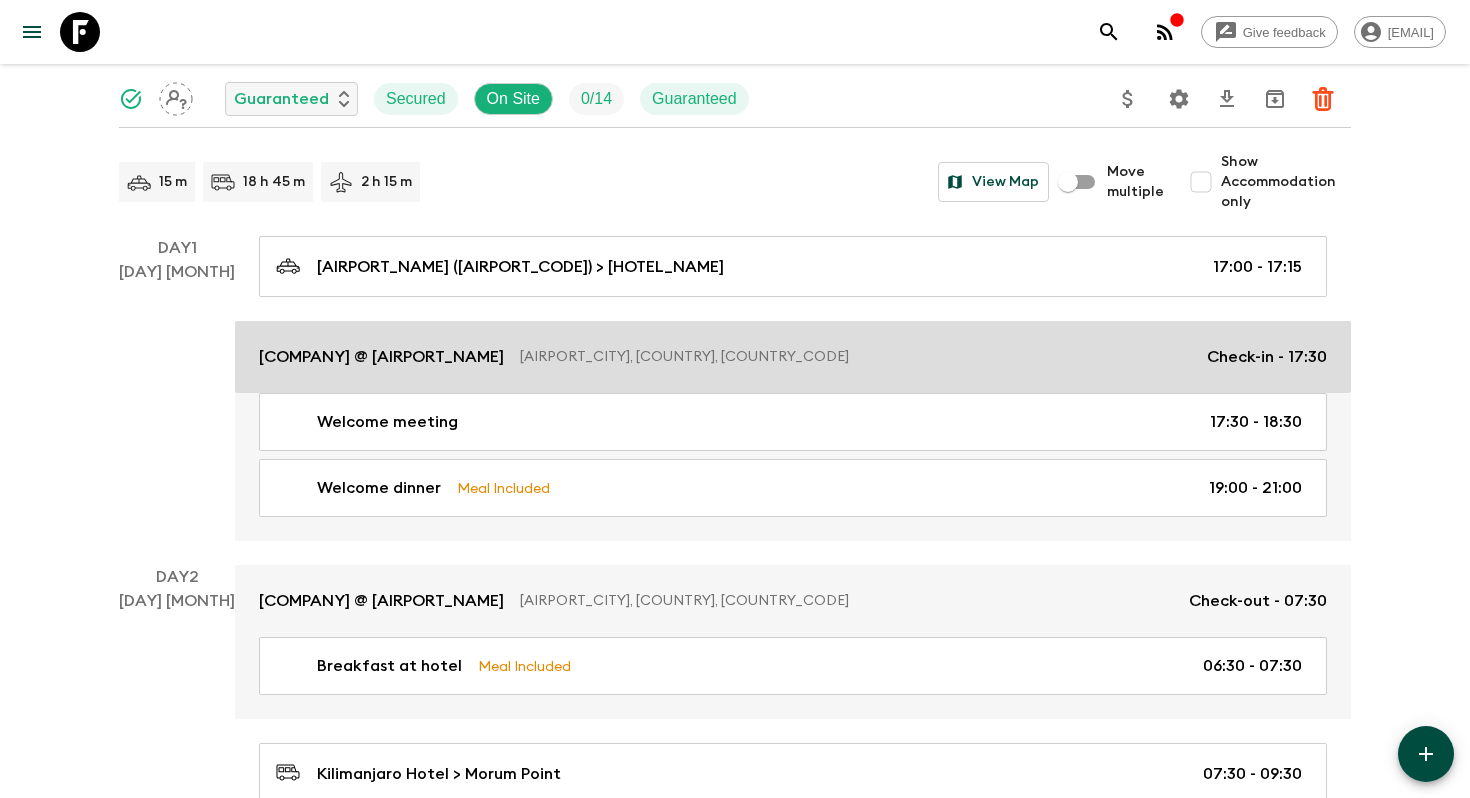 click on "Airport Planet Lodge @ Kilimanjaro International Airport" at bounding box center [381, 357] 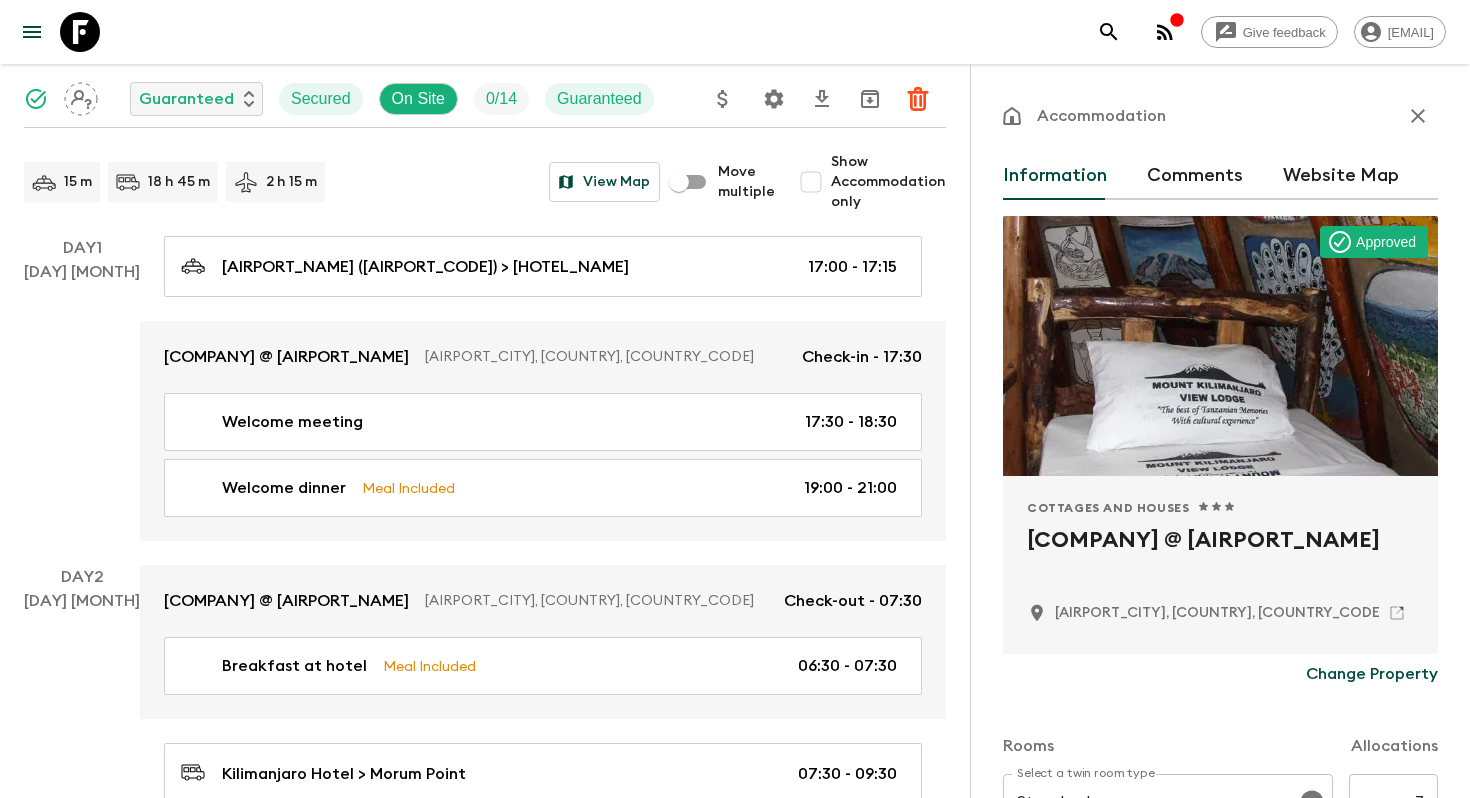 click on "Airport Planet Lodge @ Kilimanjaro International Airport" at bounding box center [1220, 556] 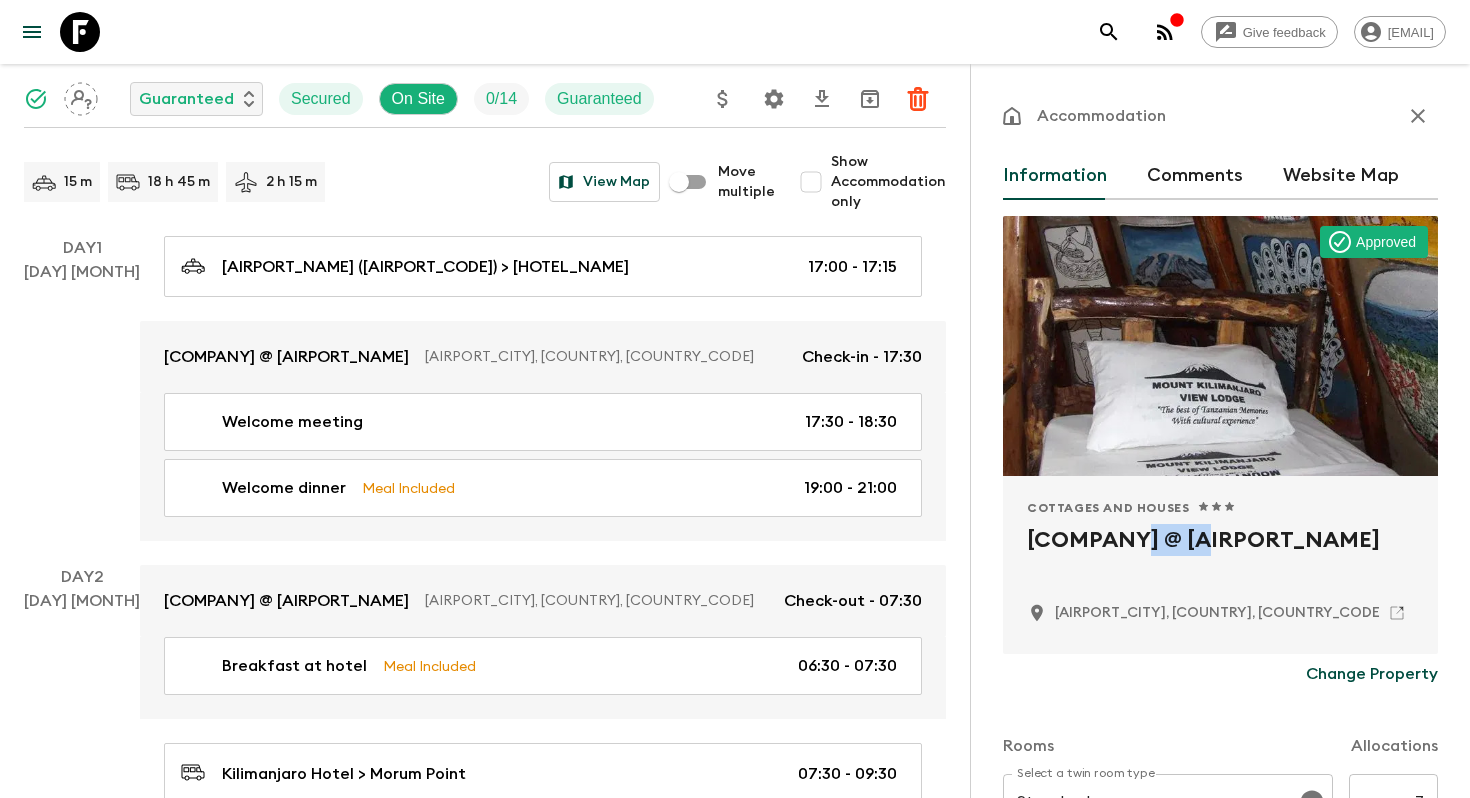 click on "Airport Planet Lodge @ Kilimanjaro International Airport" at bounding box center (1220, 556) 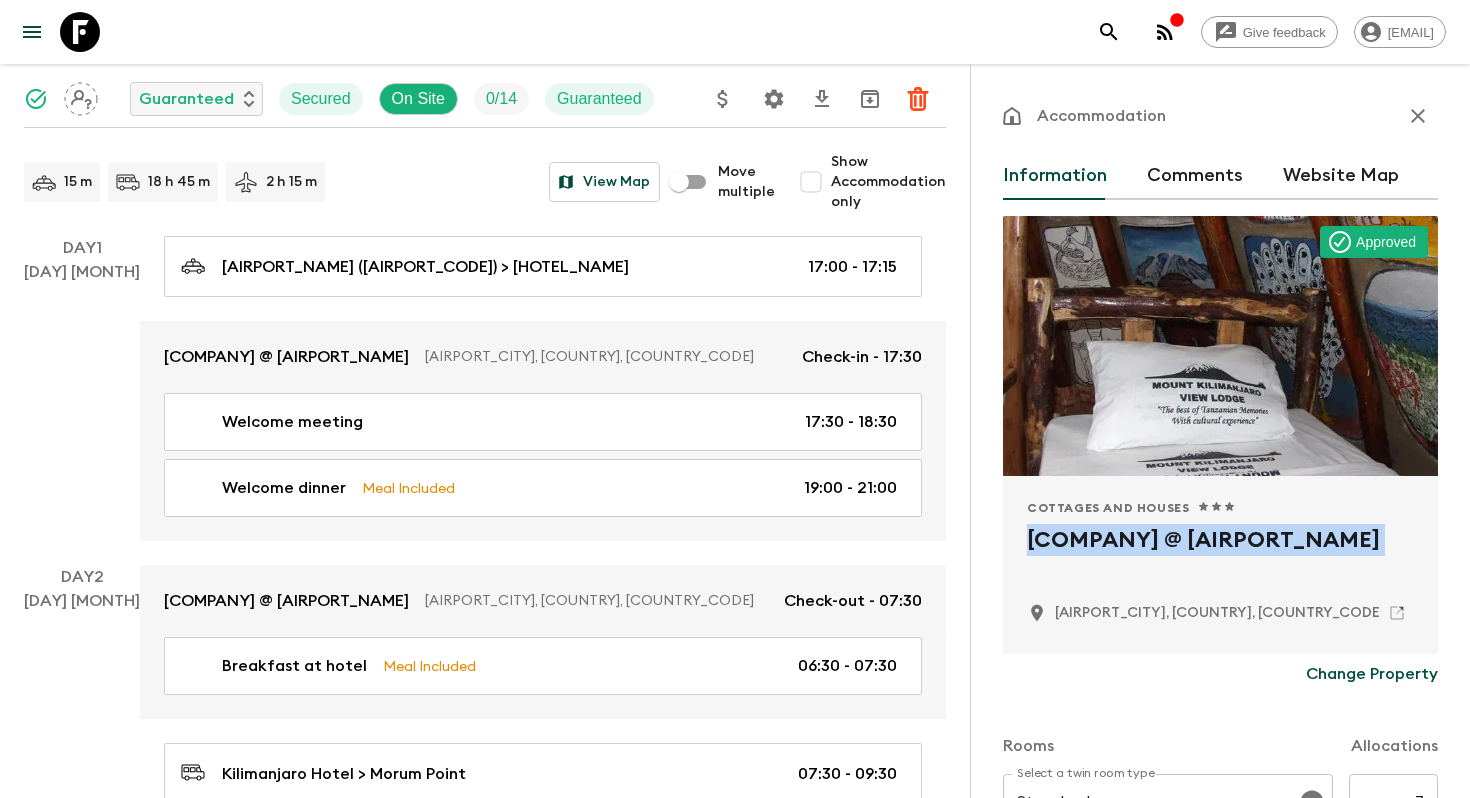 click on "Airport Planet Lodge @ Kilimanjaro International Airport" at bounding box center [1220, 556] 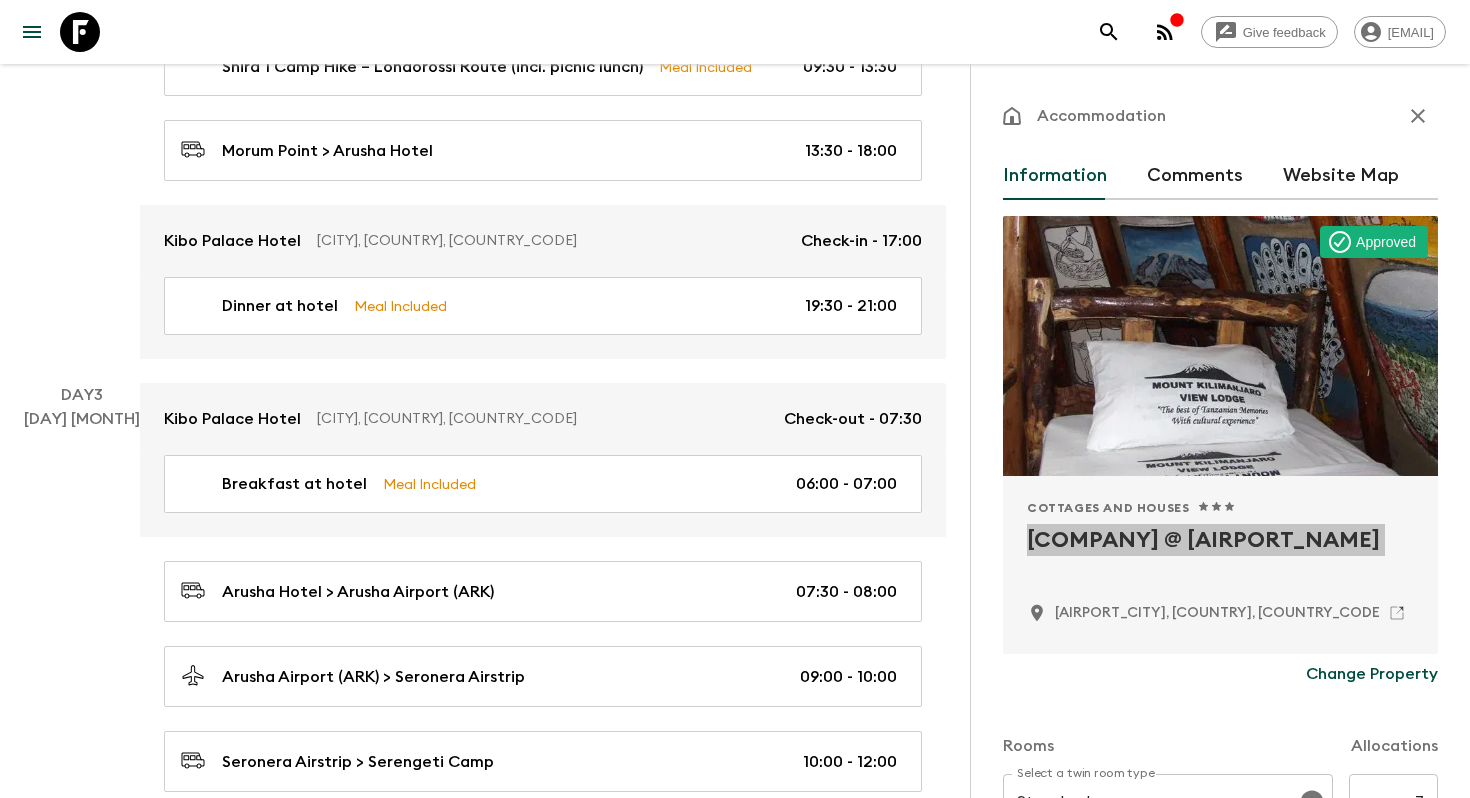 scroll, scrollTop: 1010, scrollLeft: 0, axis: vertical 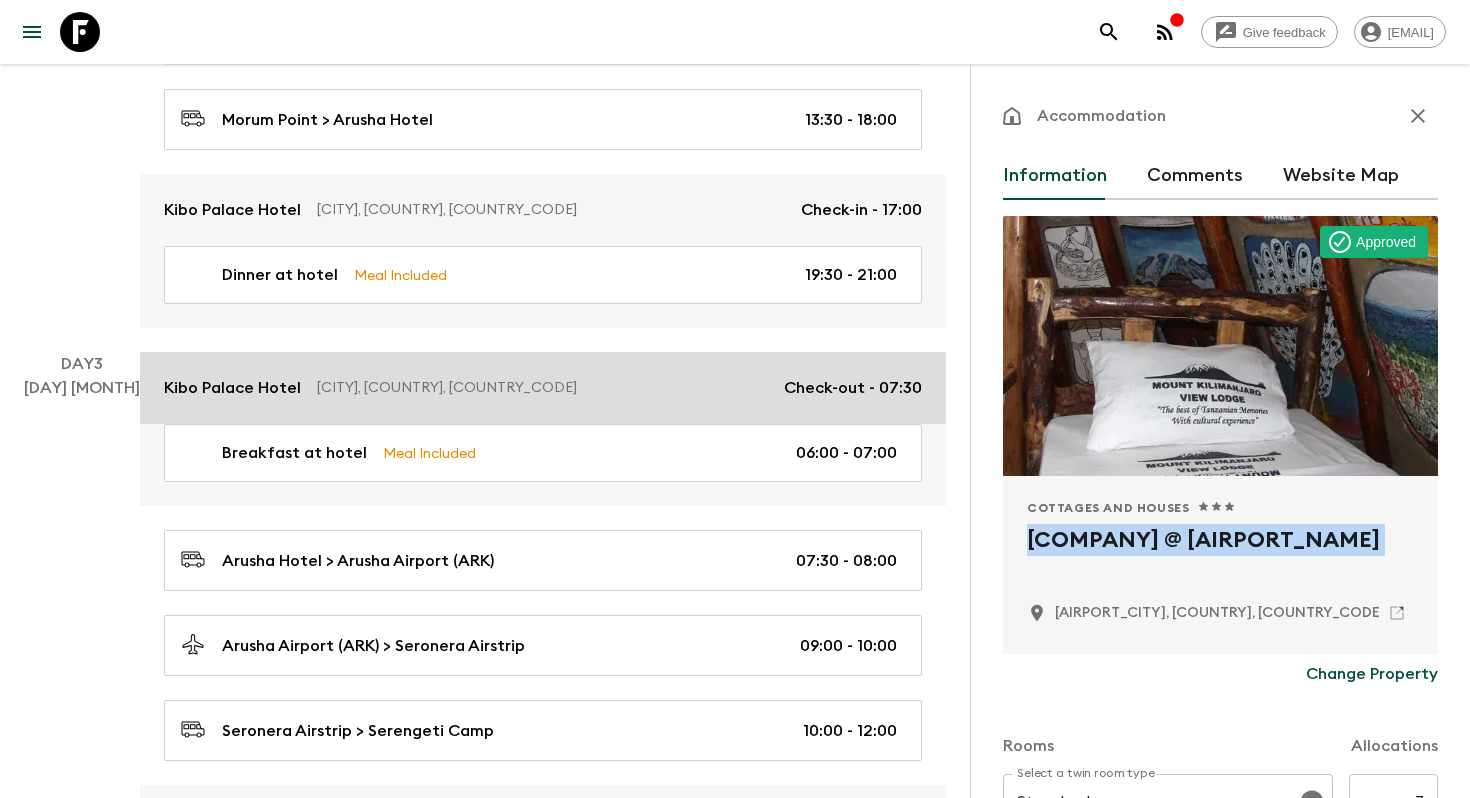 click on "Kibo Palace Hotel" at bounding box center [232, 388] 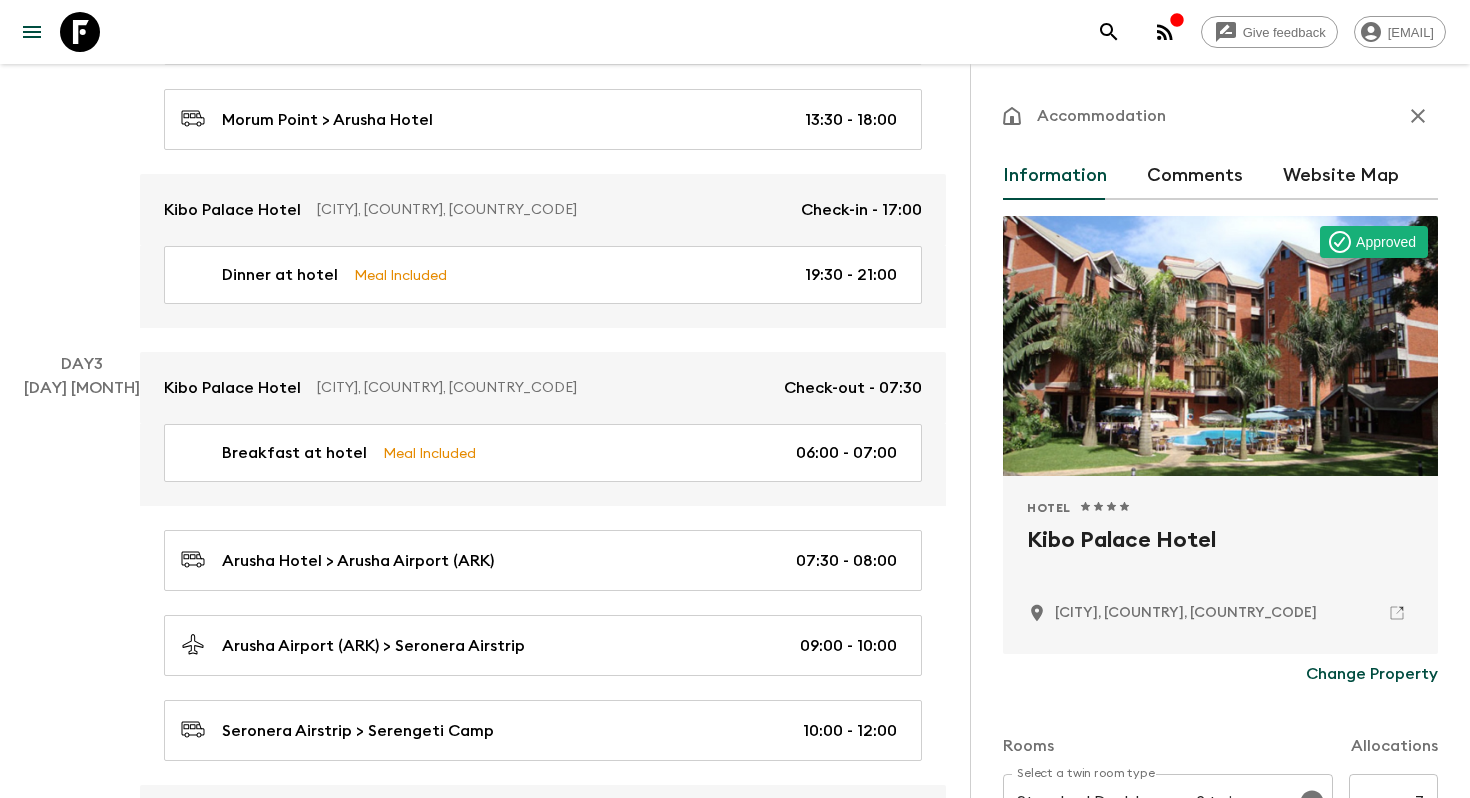 click on "Kibo Palace Hotel" at bounding box center (1220, 556) 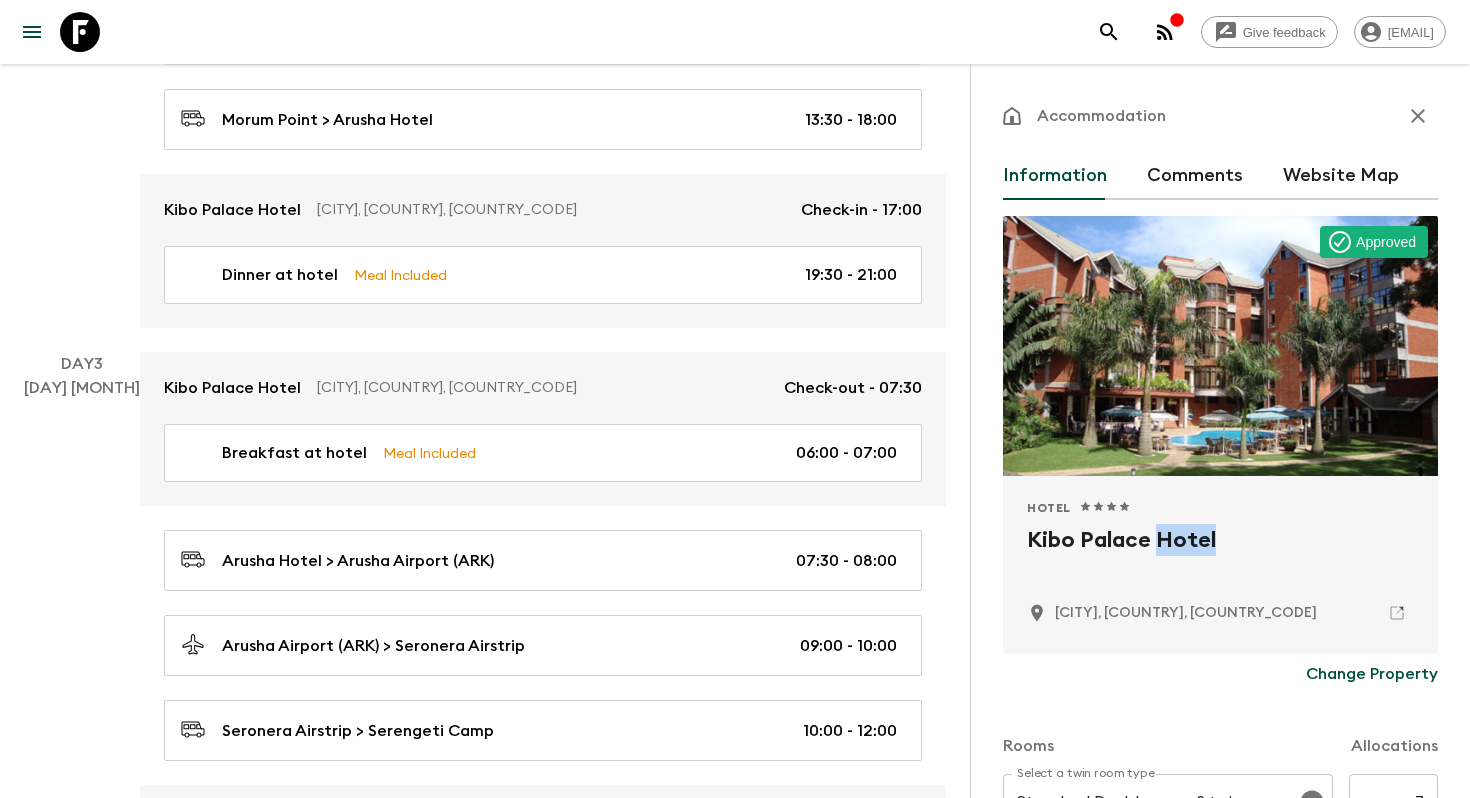 click on "Kibo Palace Hotel" at bounding box center [1220, 556] 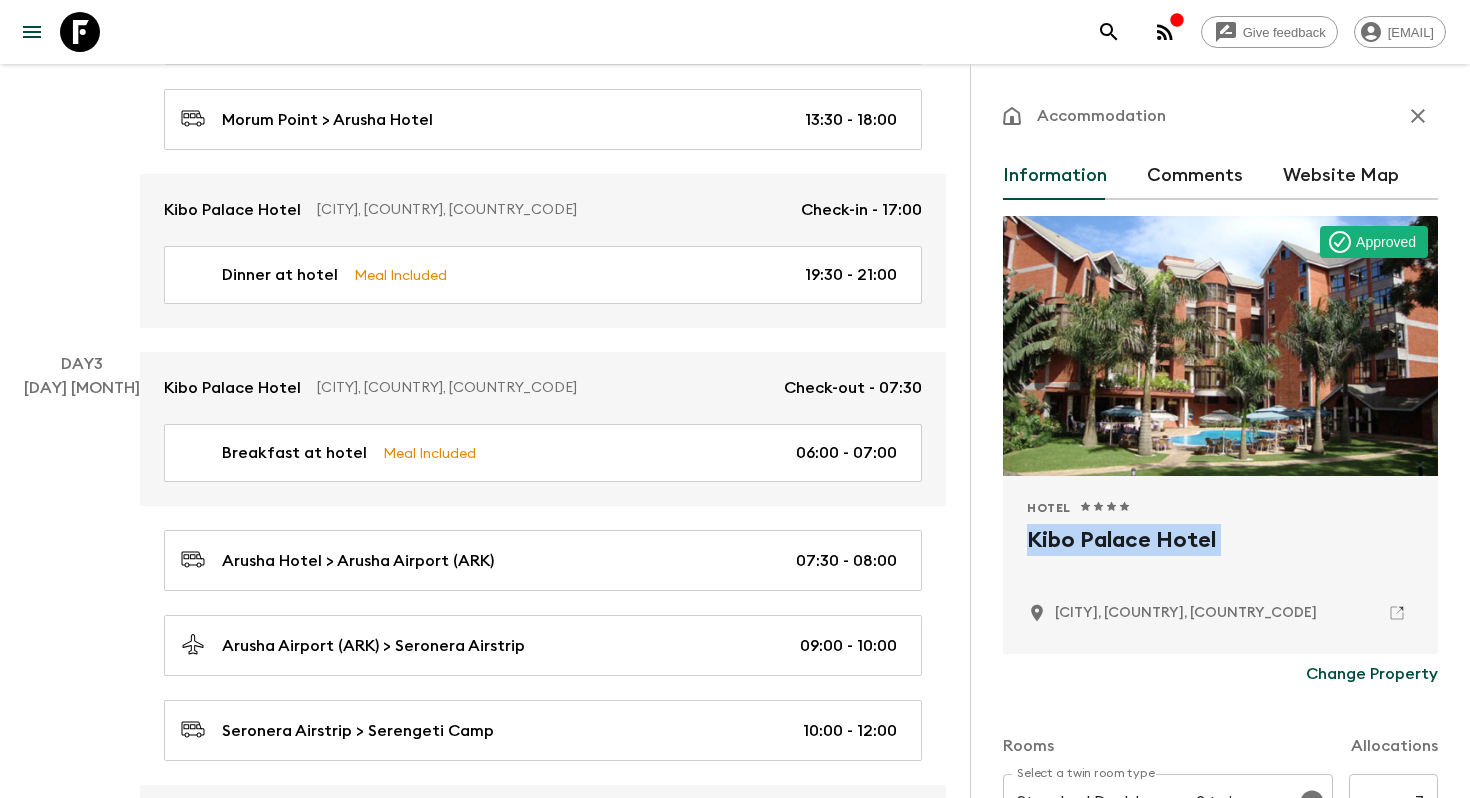 click on "Kibo Palace Hotel" at bounding box center [1220, 556] 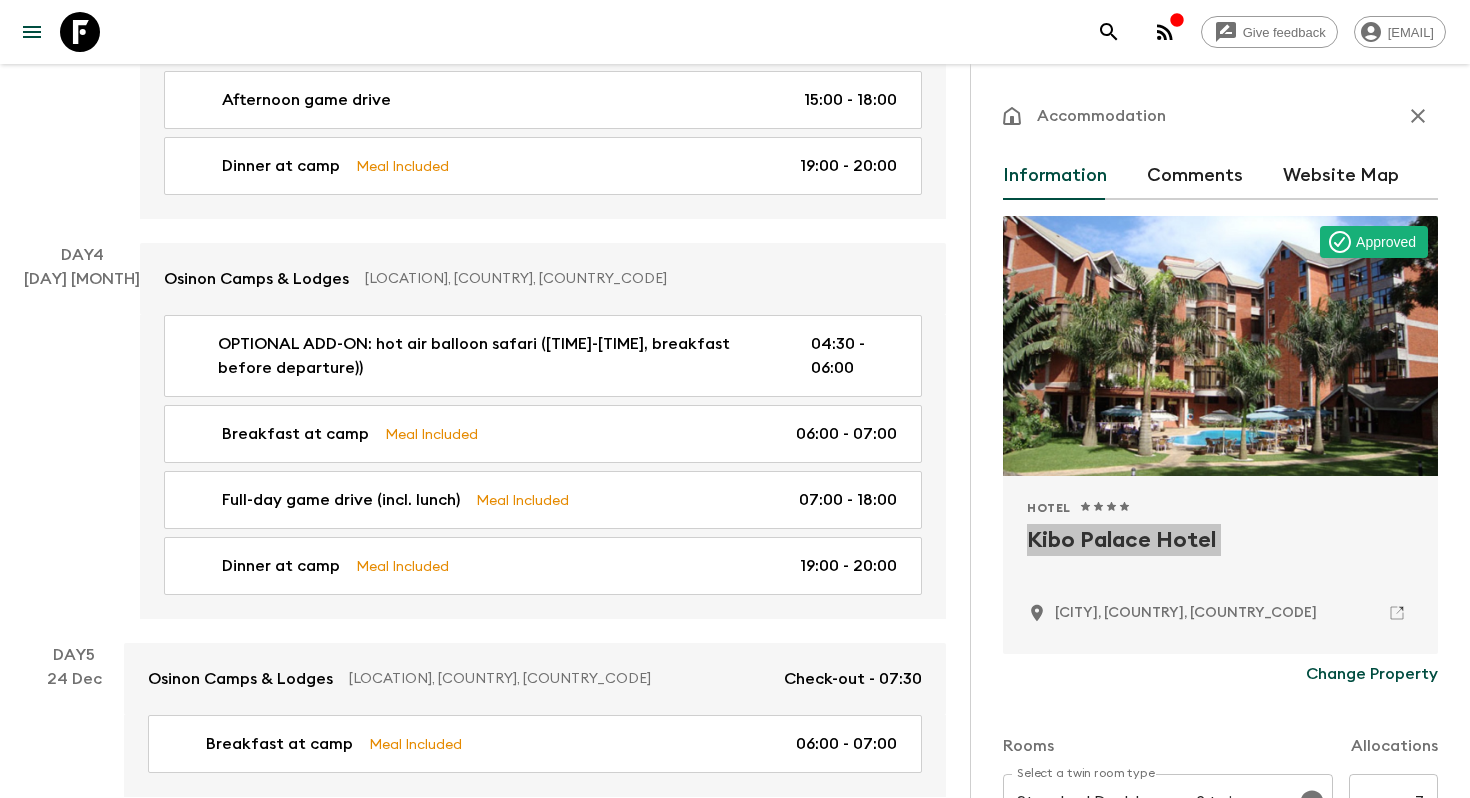 scroll, scrollTop: 1876, scrollLeft: 0, axis: vertical 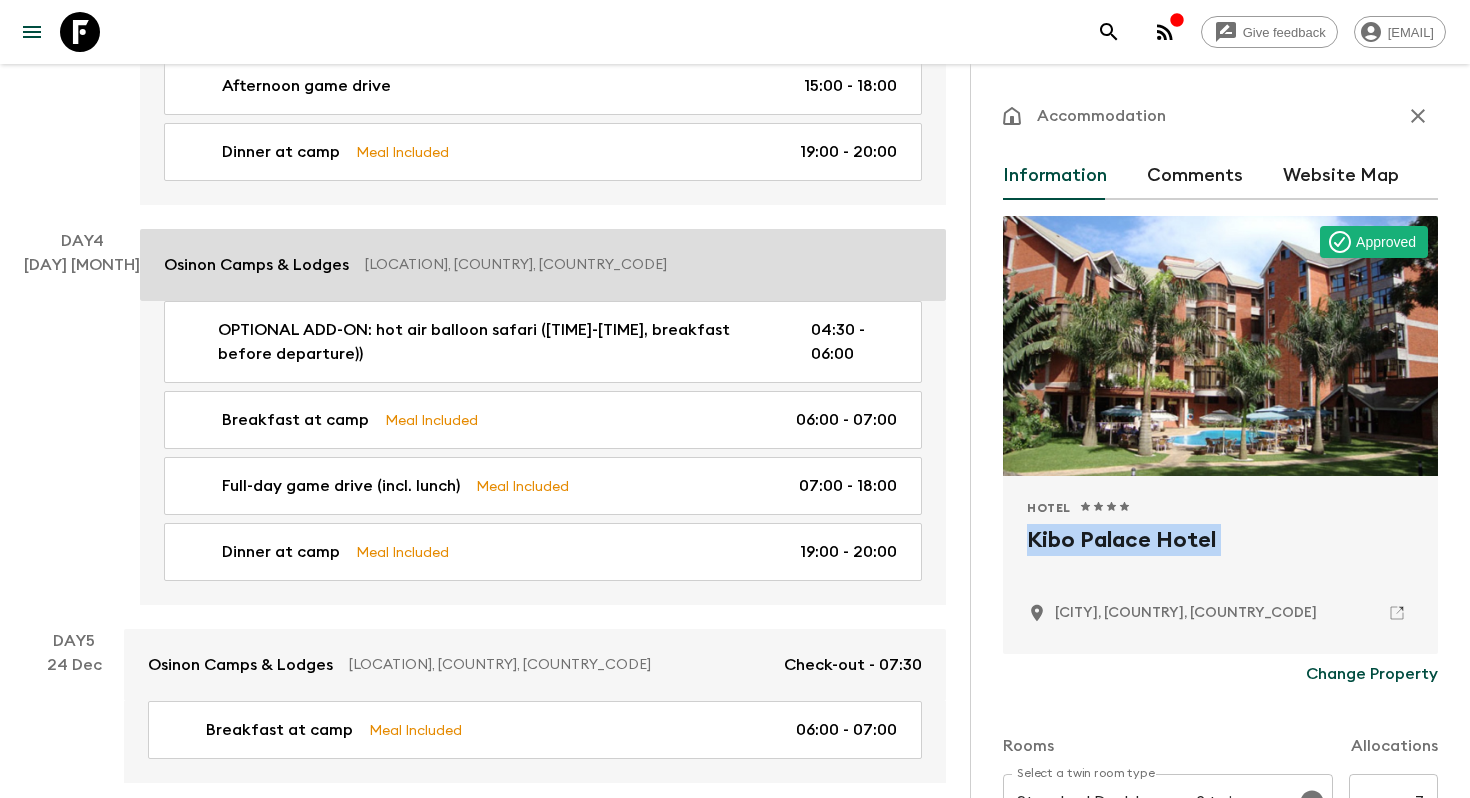 click on "Osinon Camps & Lodges" at bounding box center [256, 265] 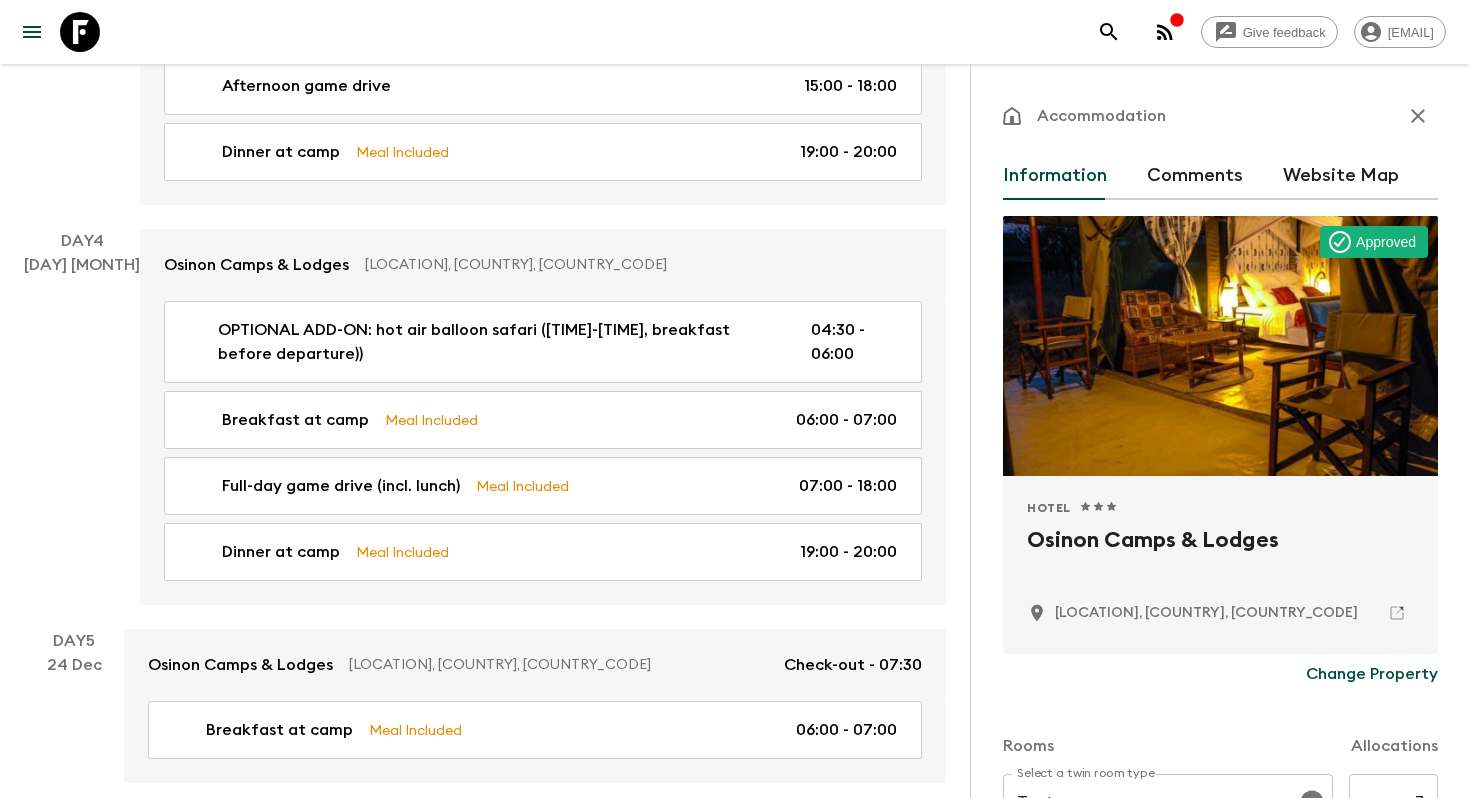 click on "Osinon Camps & Lodges" at bounding box center [1220, 556] 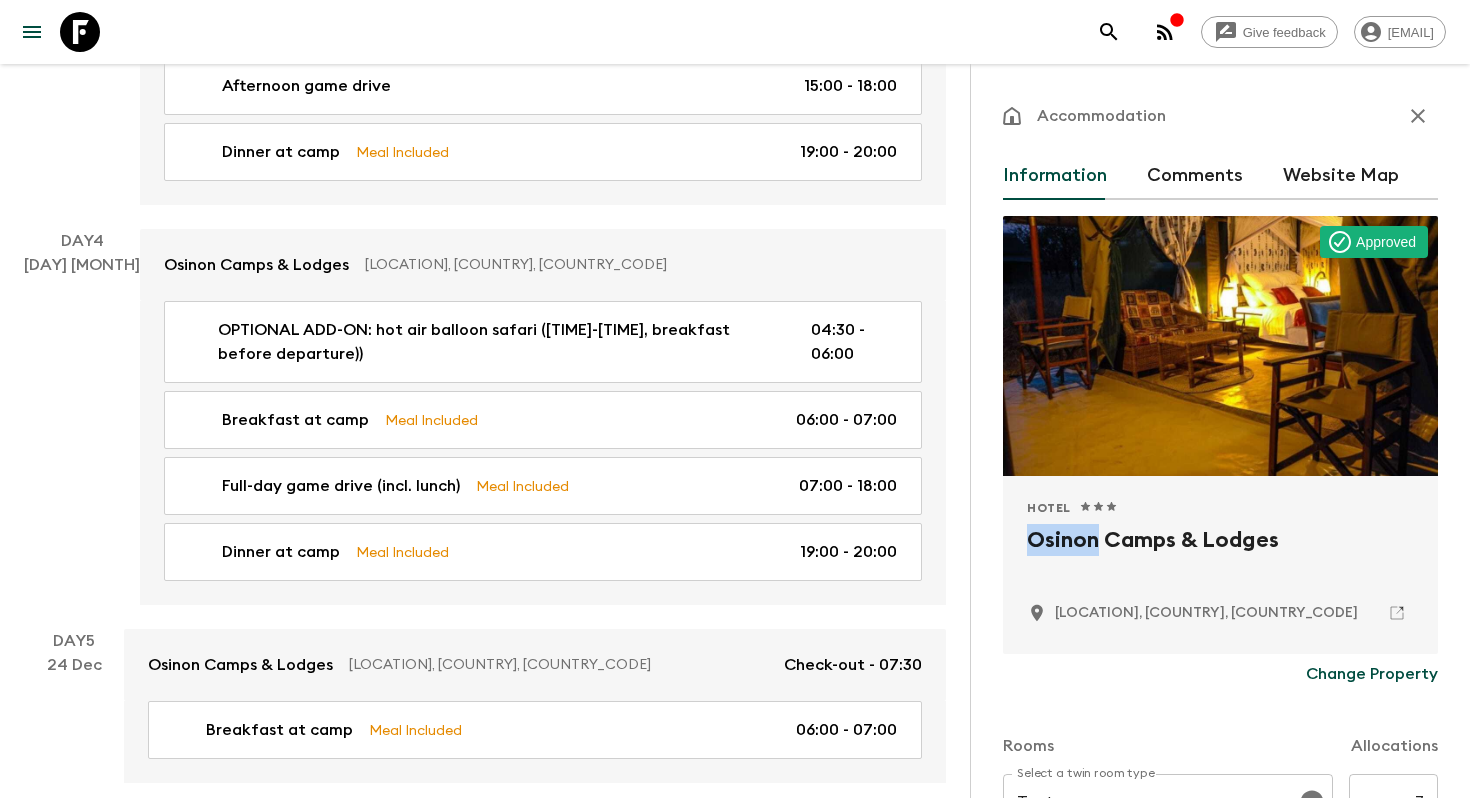 click on "Osinon Camps & Lodges" at bounding box center (1220, 556) 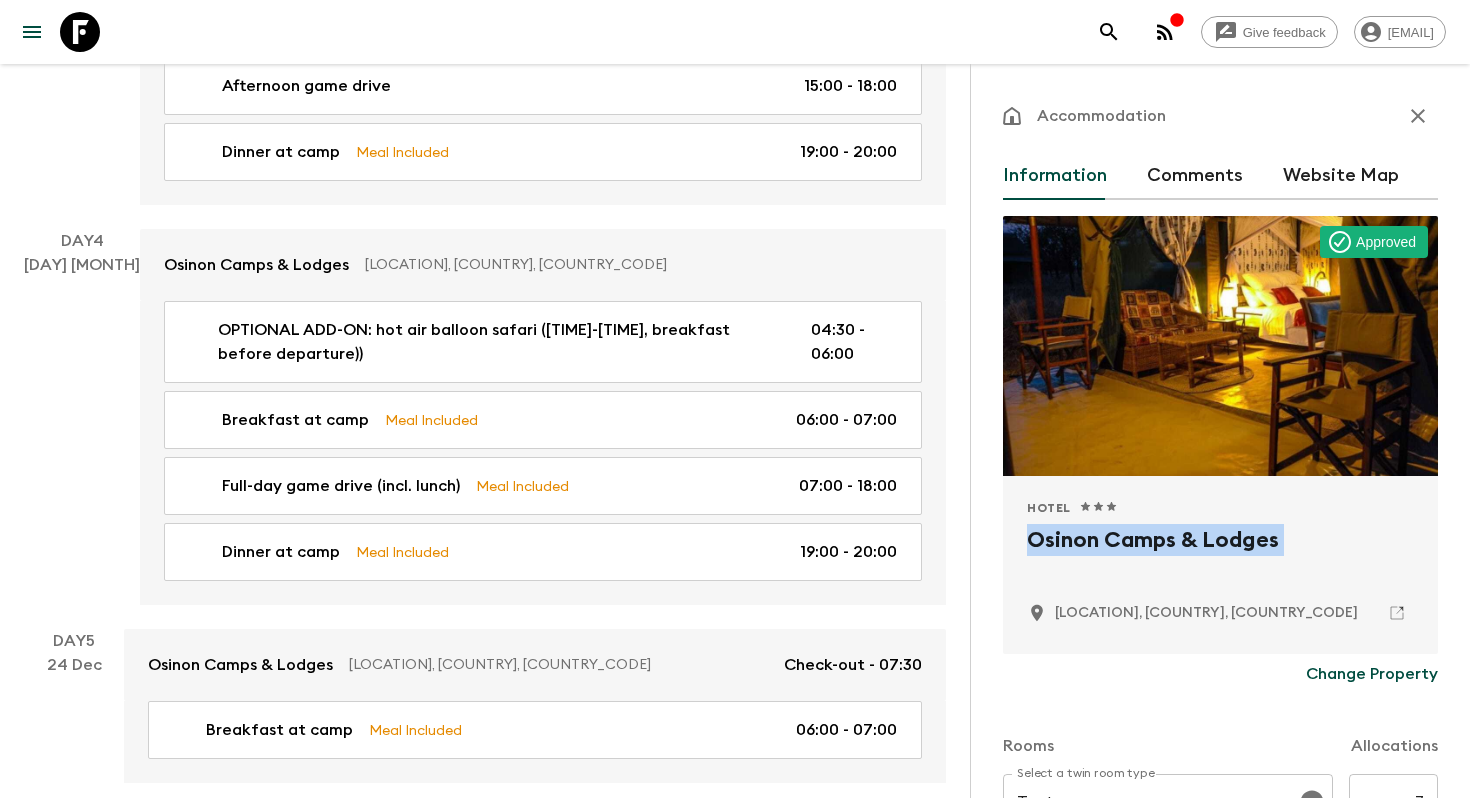 click on "Osinon Camps & Lodges" at bounding box center [1220, 556] 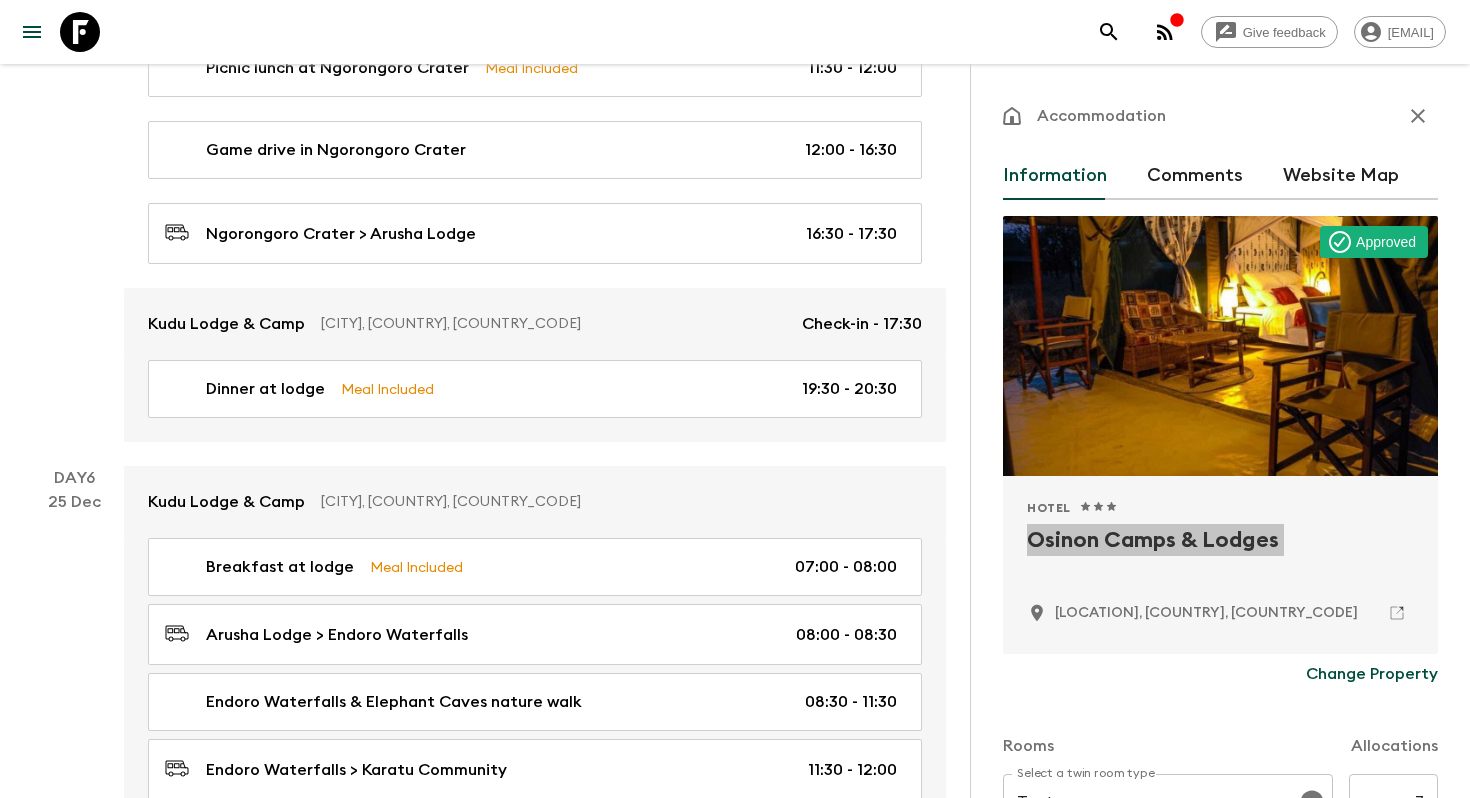 scroll, scrollTop: 2906, scrollLeft: 0, axis: vertical 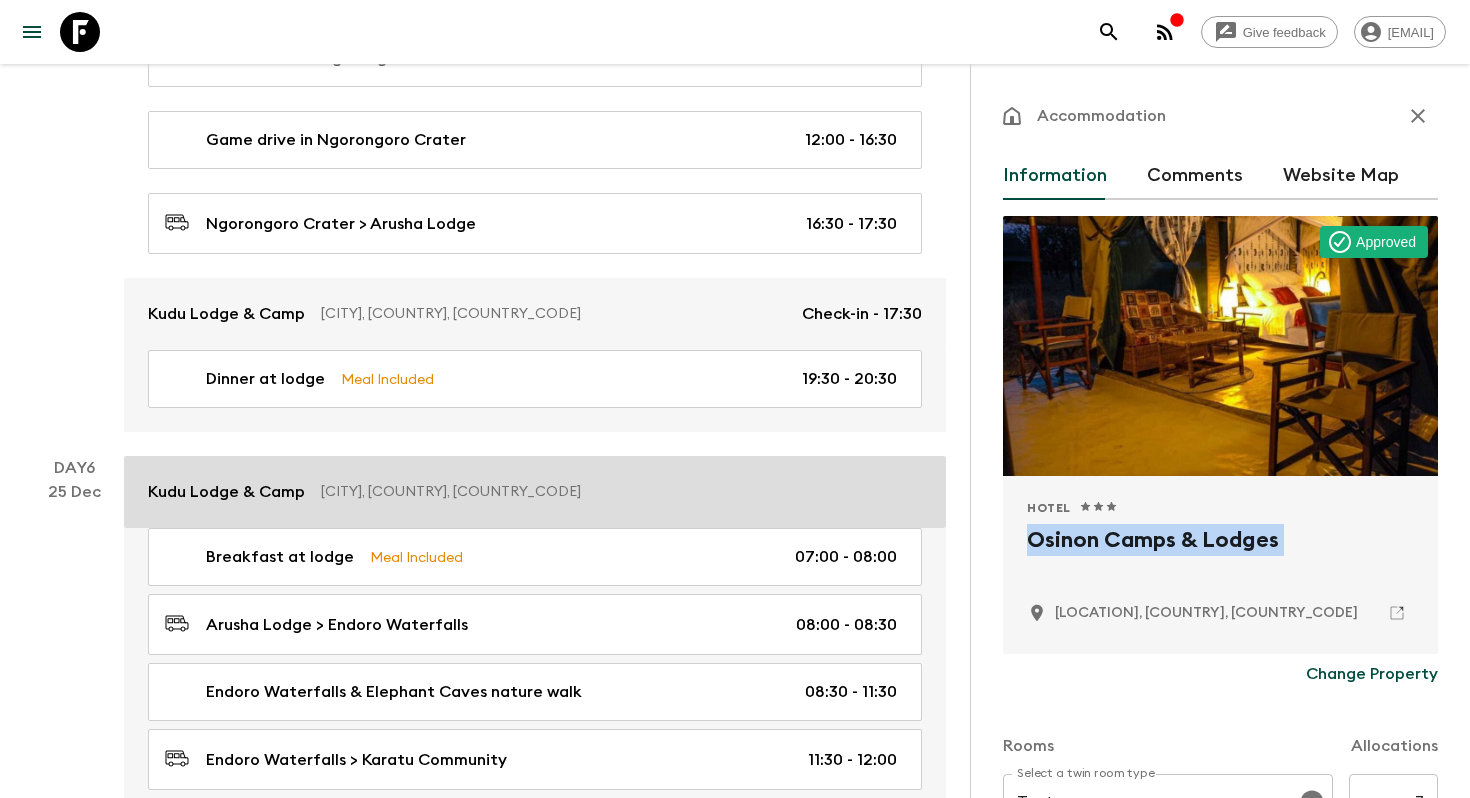 click on "Arusha, Tanzania, United Republic of" at bounding box center (613, 492) 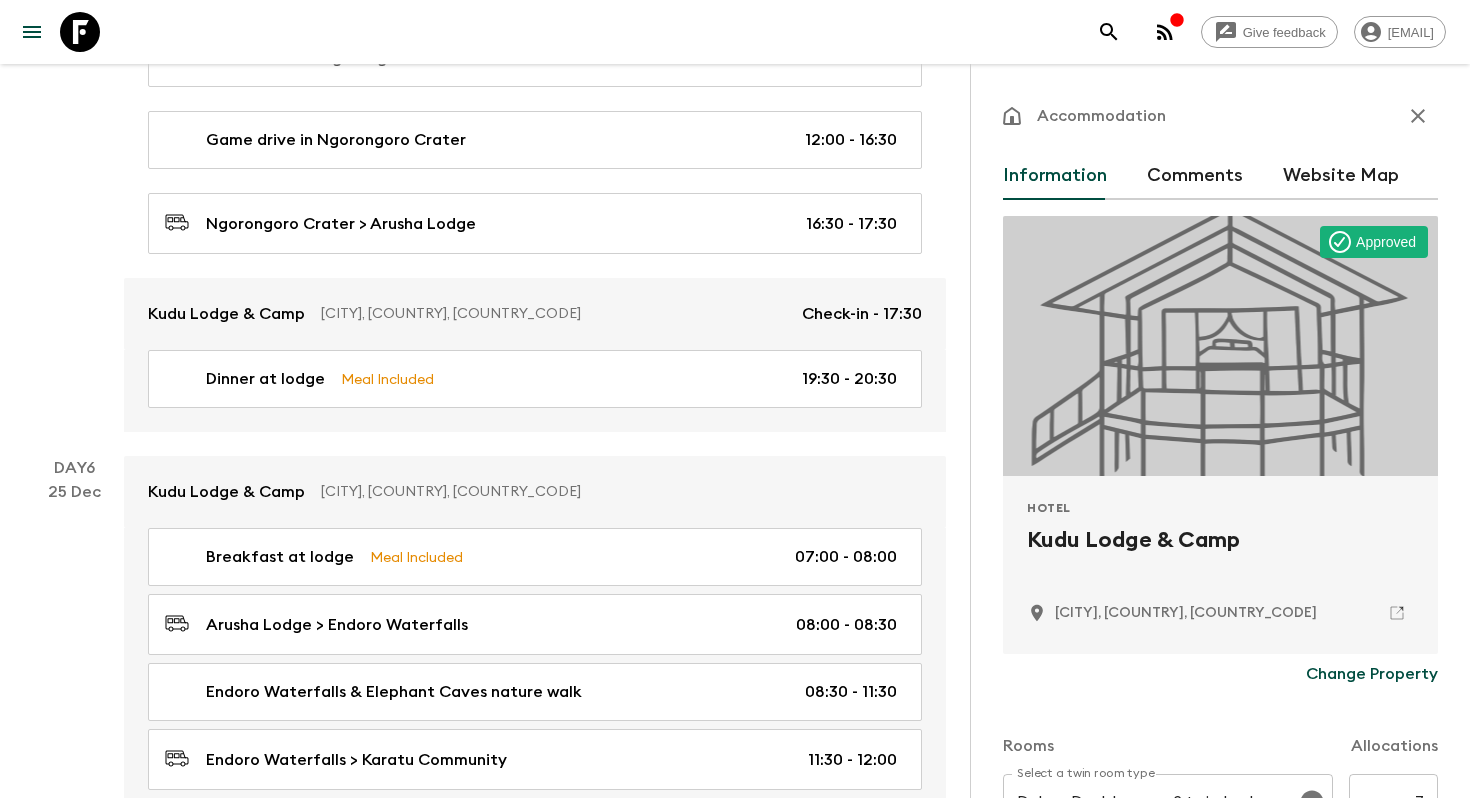 click on "Kudu Lodge & Camp" at bounding box center [1220, 556] 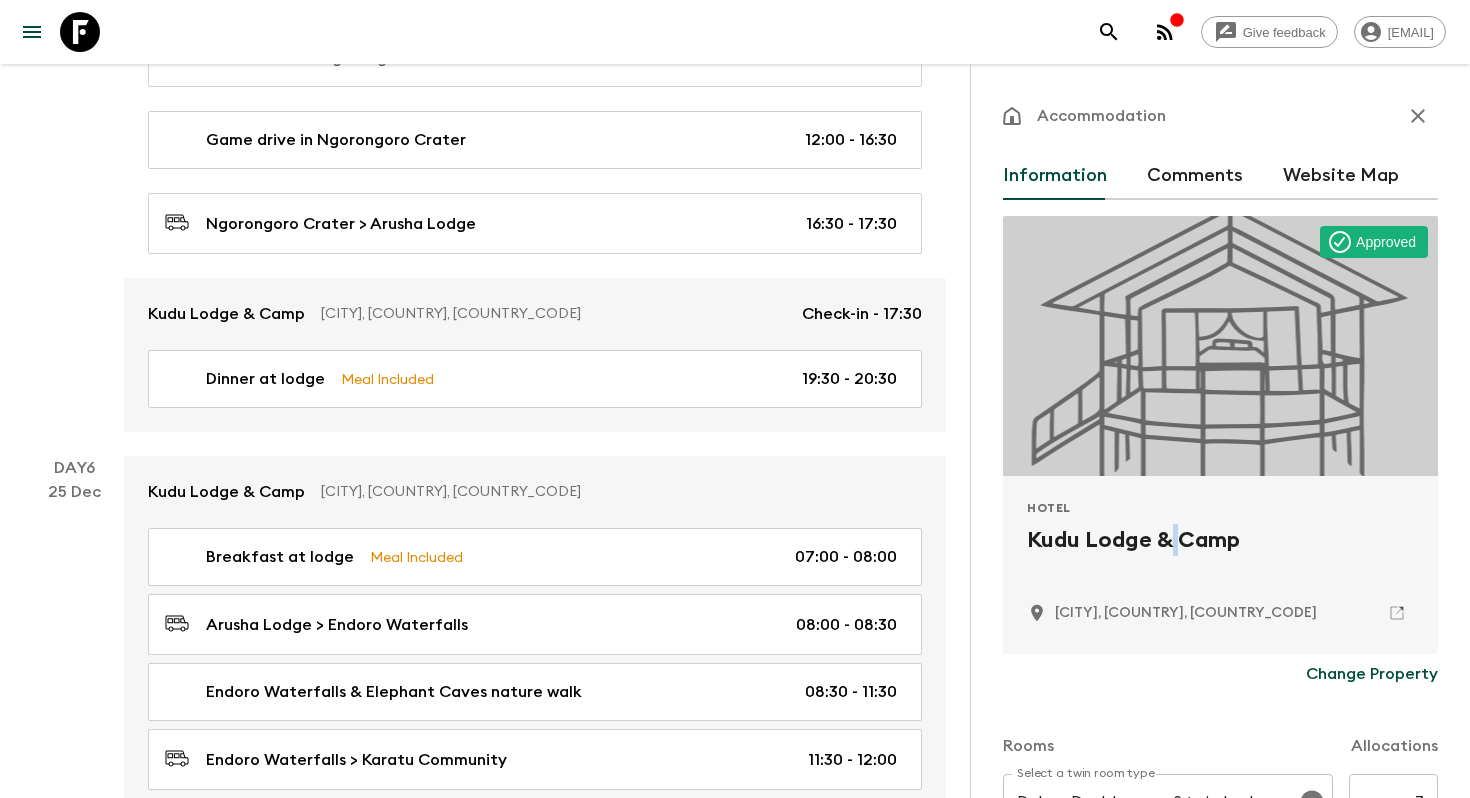 click on "Kudu Lodge & Camp" at bounding box center (1220, 556) 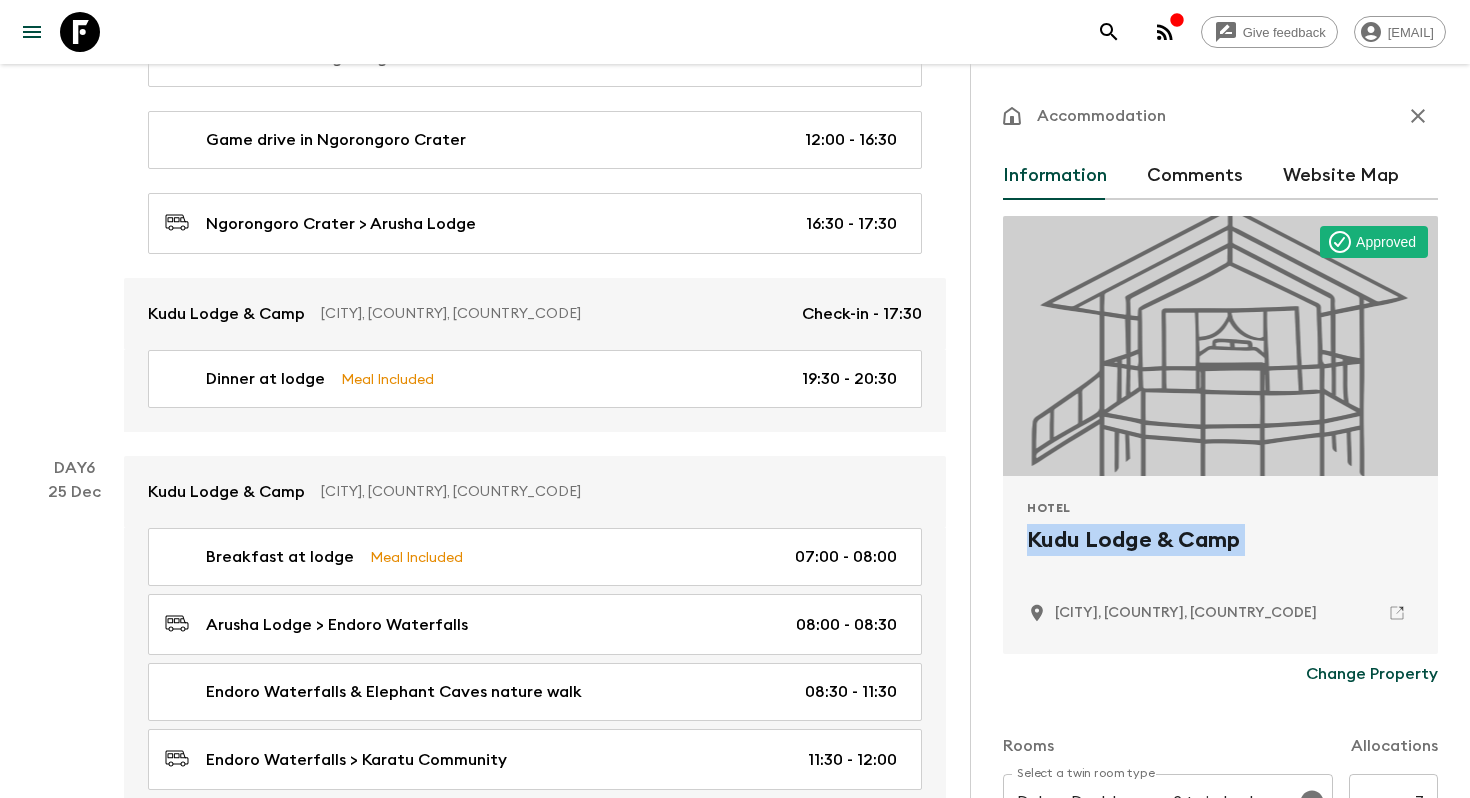click on "Kudu Lodge & Camp" at bounding box center (1220, 556) 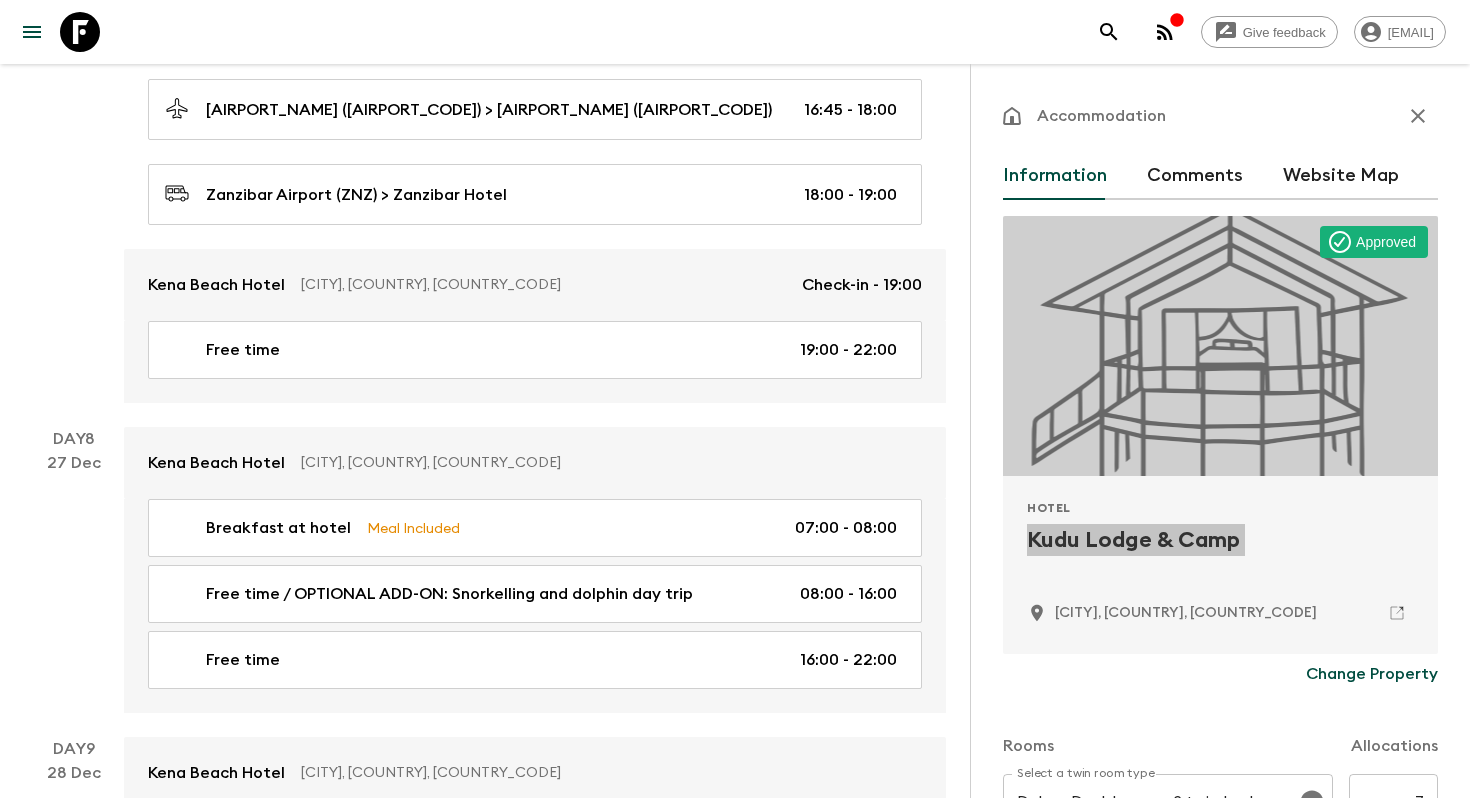 scroll, scrollTop: 4452, scrollLeft: 0, axis: vertical 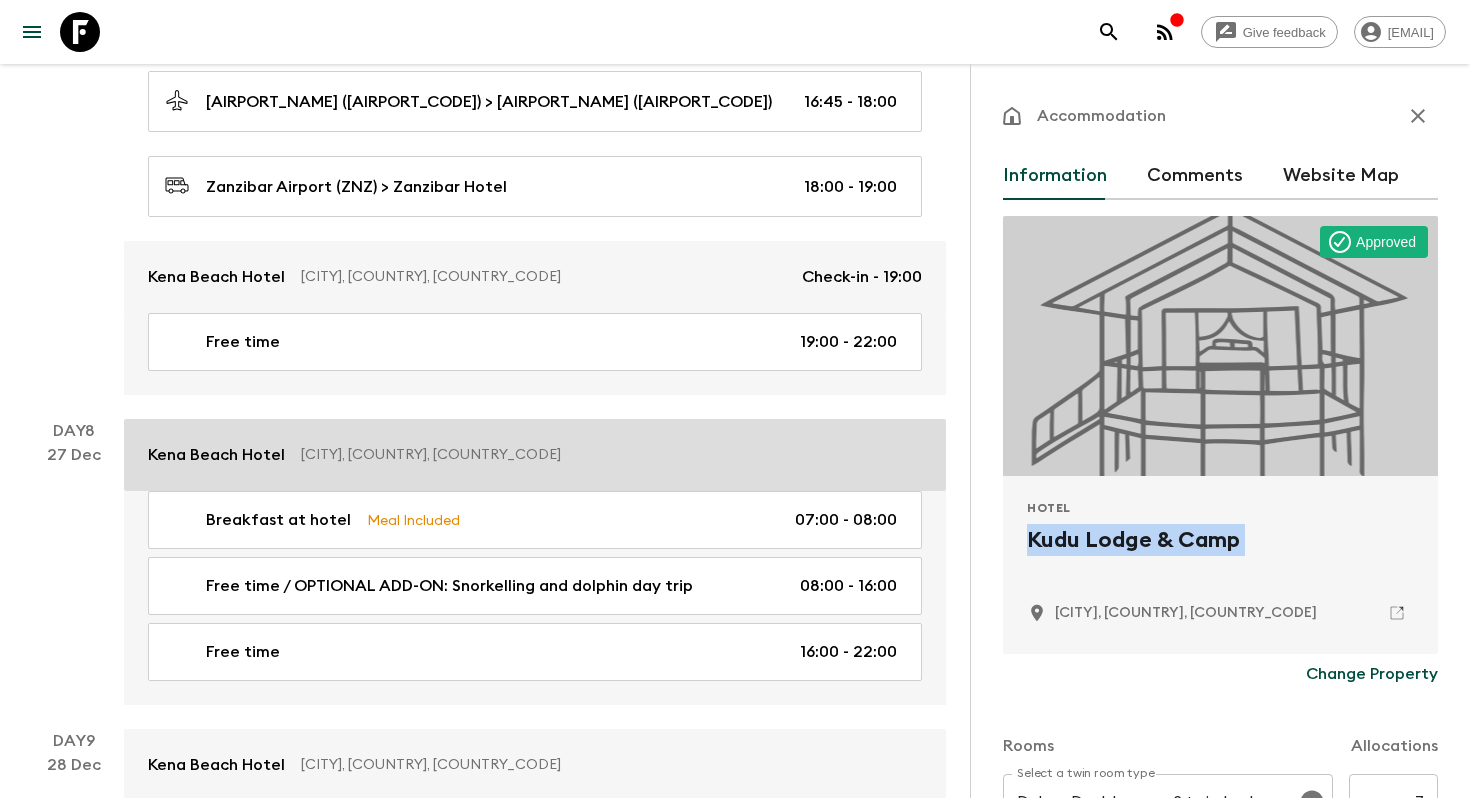 click on "Kena Beach Hotel" at bounding box center (216, 455) 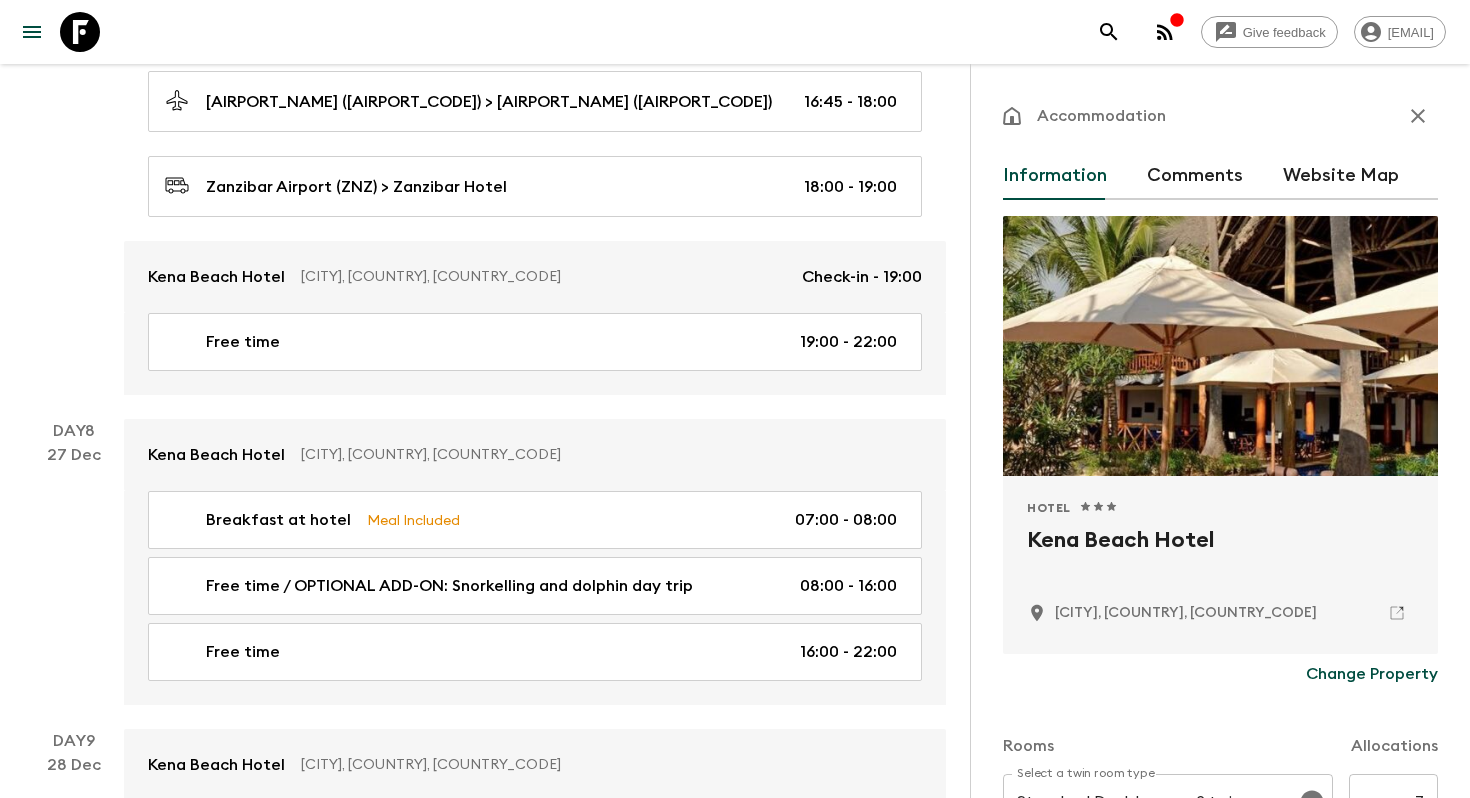 click on "Kena Beach Hotel" at bounding box center [1220, 556] 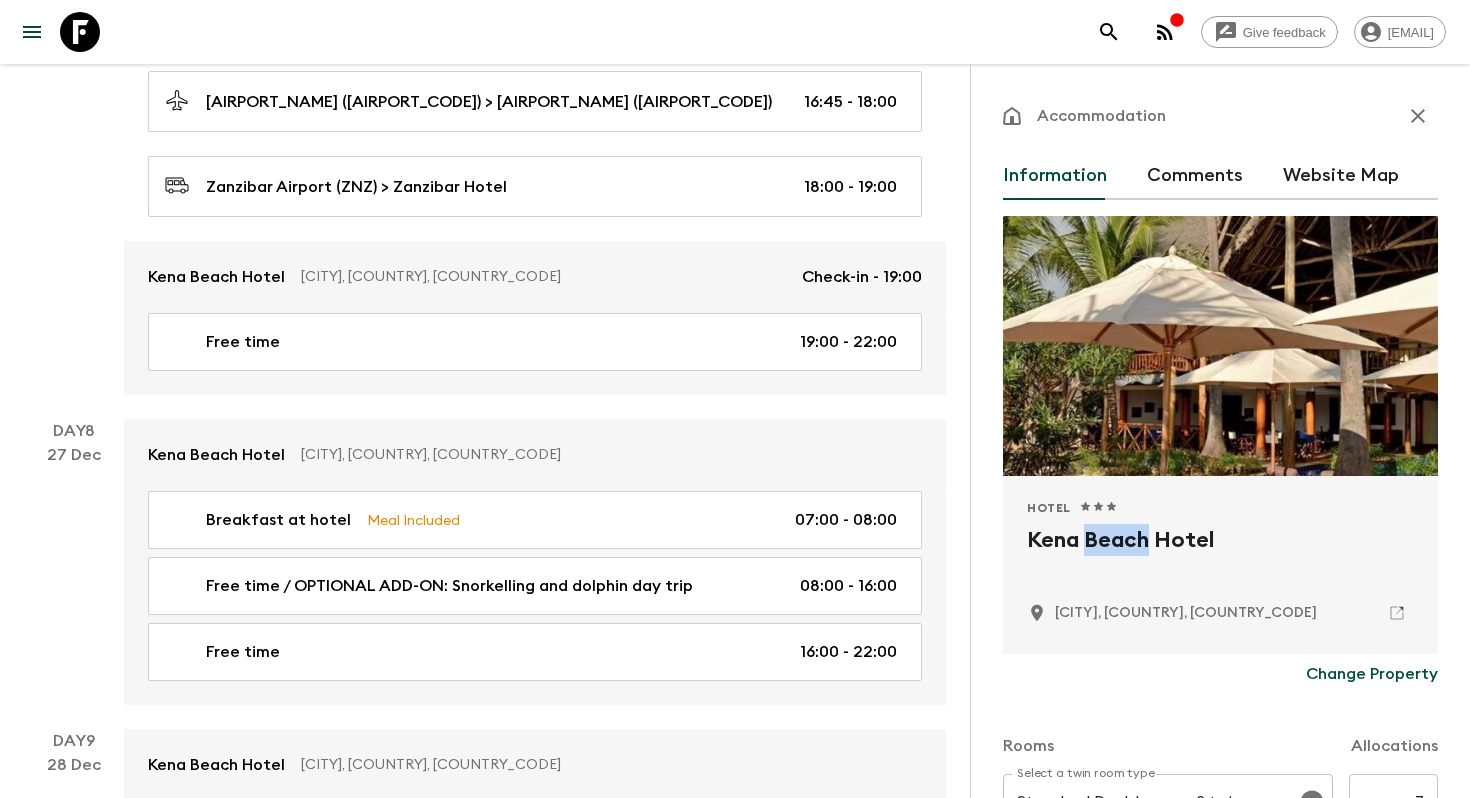 click on "Kena Beach Hotel" at bounding box center (1220, 556) 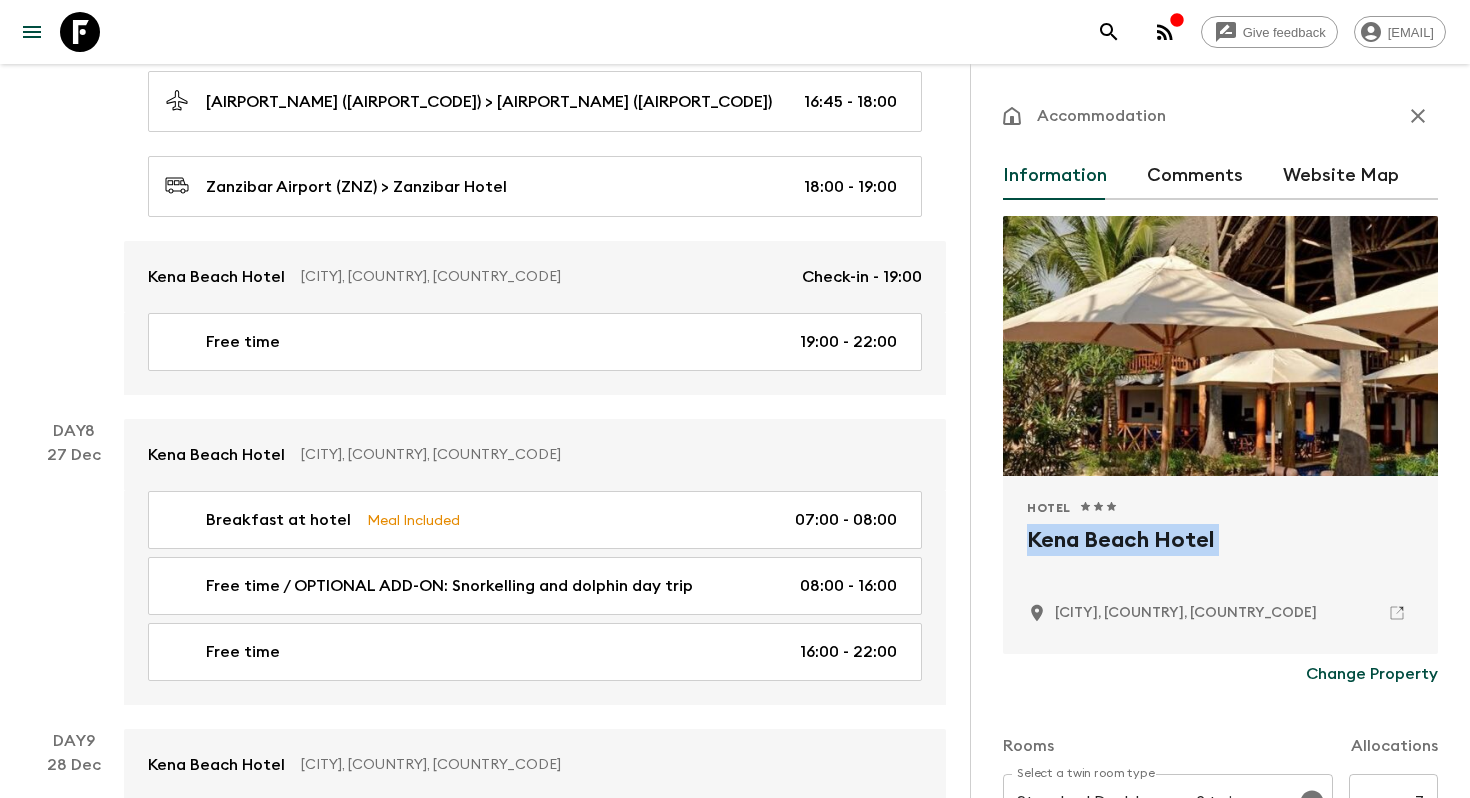 click on "Kena Beach Hotel" at bounding box center [1220, 556] 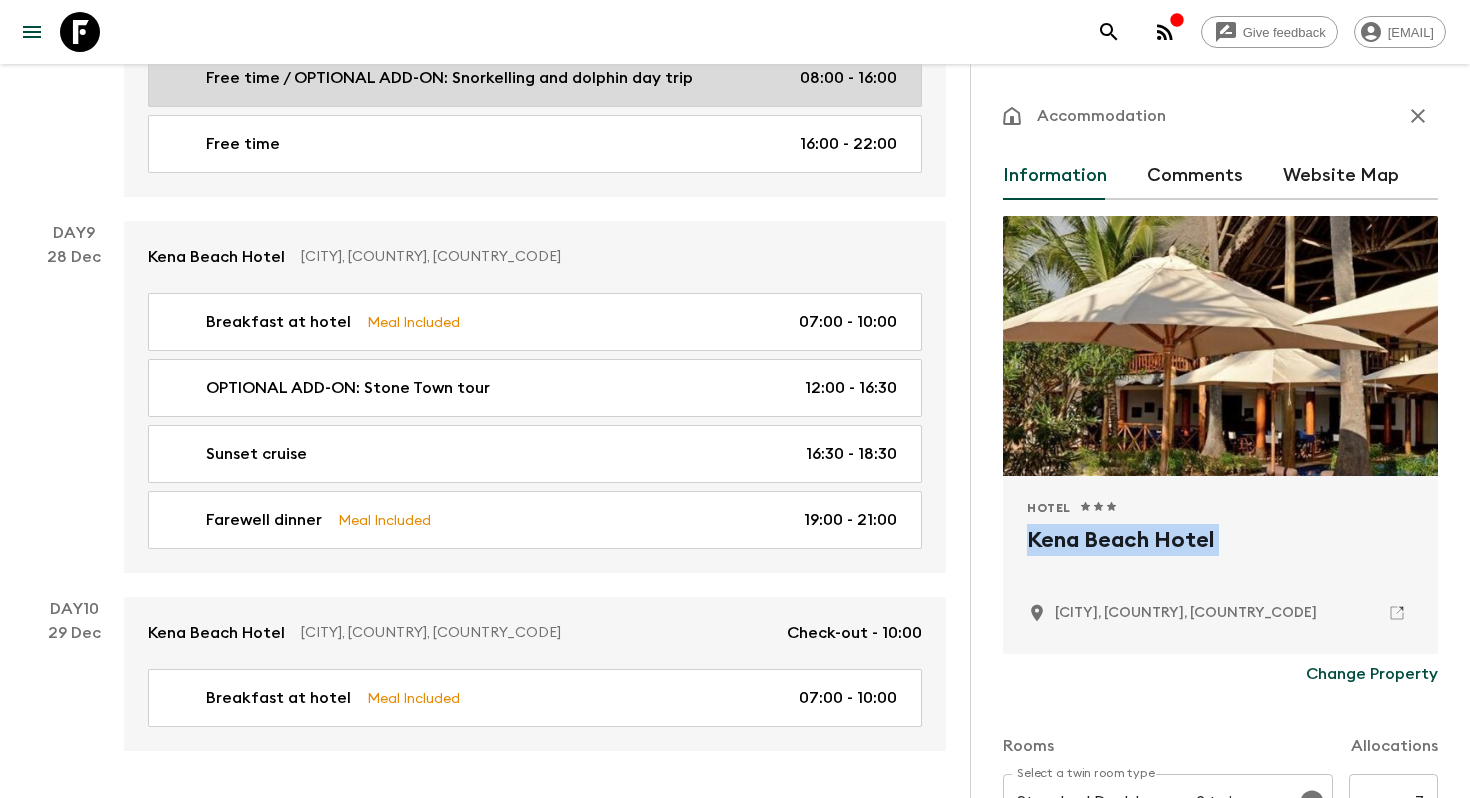 scroll, scrollTop: 5063, scrollLeft: 0, axis: vertical 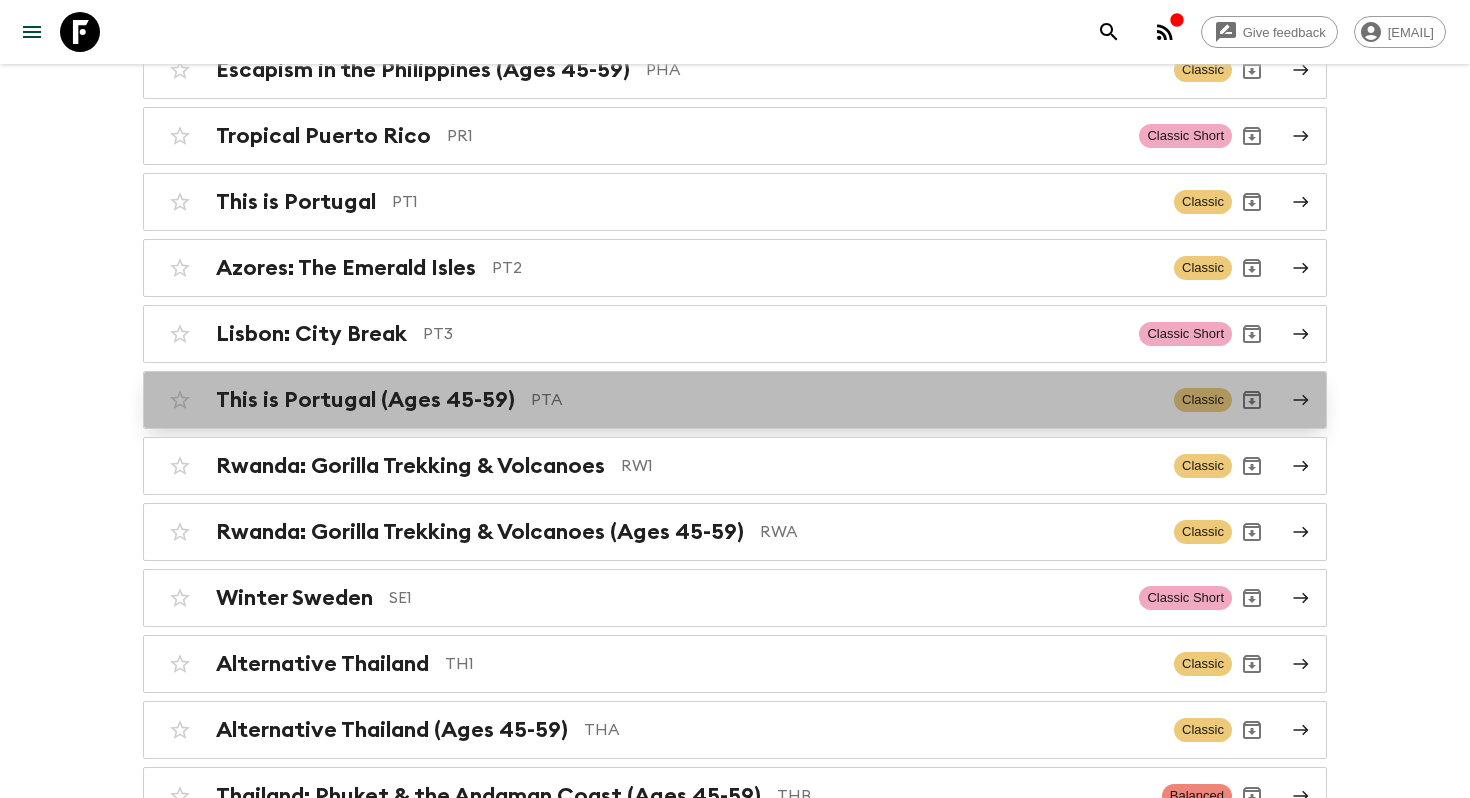 click on "This is Portugal (Ages 45-59) PTA Classic" at bounding box center (696, 400) 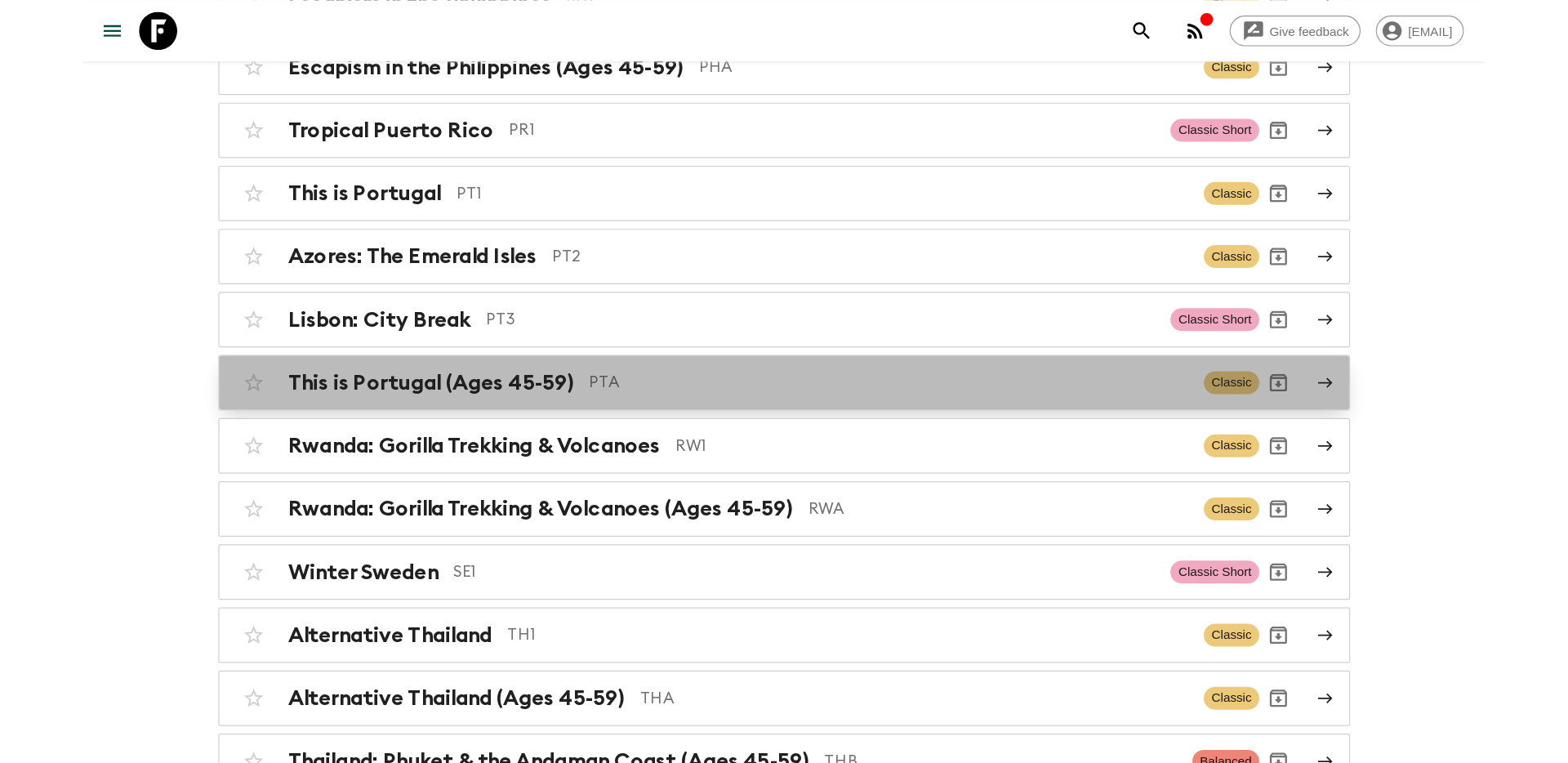 scroll, scrollTop: 0, scrollLeft: 0, axis: both 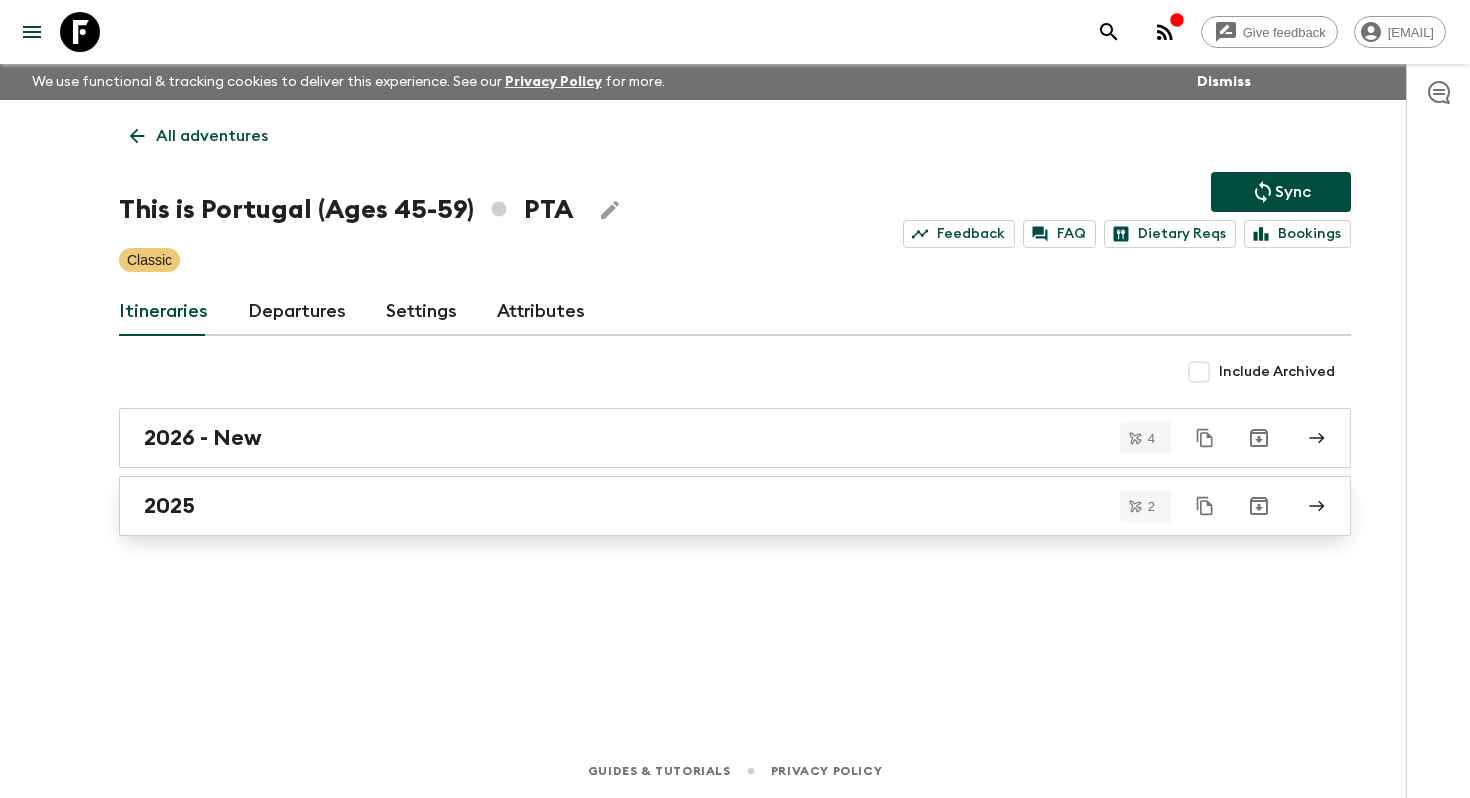 click on "2025" at bounding box center (716, 506) 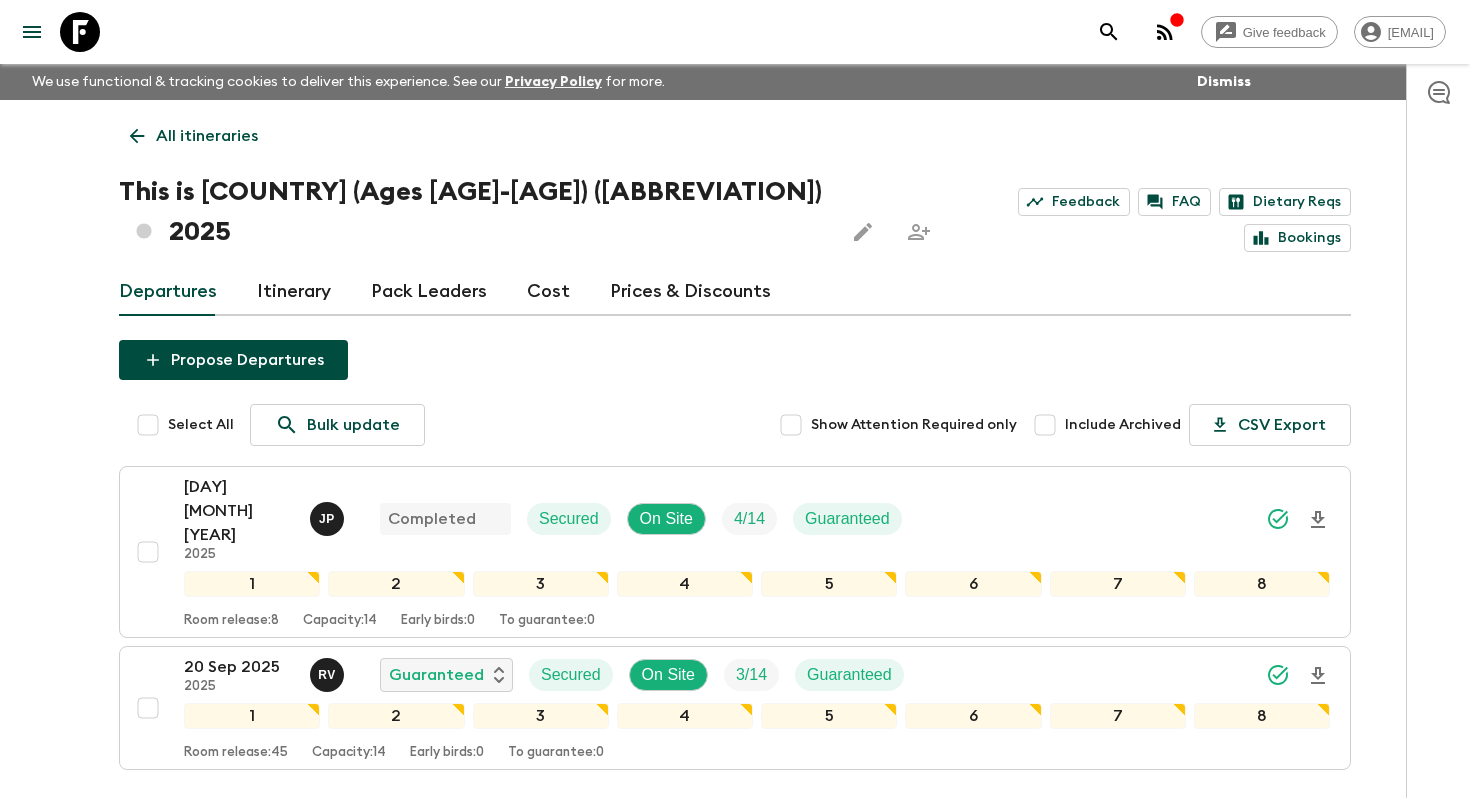 click on "Give feedback helena.b@flashpack.com We use functional & tracking cookies to deliver this experience. See our Privacy Policy for more. Dismiss All itineraries This is Portugal (Ages 45-59) (PTA) 2025 Feedback FAQ Dietary Reqs Bookings Departures Itinerary Pack Leaders Cost Prices & Discounts Propose Departures Select All Bulk update Show Attention Required only Include Archived CSV Export 21 Jun 2025 2025 J P Completed Secured On Site 4 / 14 Guaranteed 1 2 3 4 5 6 7 8 Room release:  8 Capacity:  14 Early birds:  0 To guarantee:  0 20 Sep 2025 2025 R V Guaranteed Secured On Site 3 / 14 Guaranteed 1 2 3 4 5 6 7 8 Room release:  45 Capacity:  14 Early birds:  0 To guarantee:  0 Guides & Tutorials Privacy Policy" at bounding box center (735, 476) 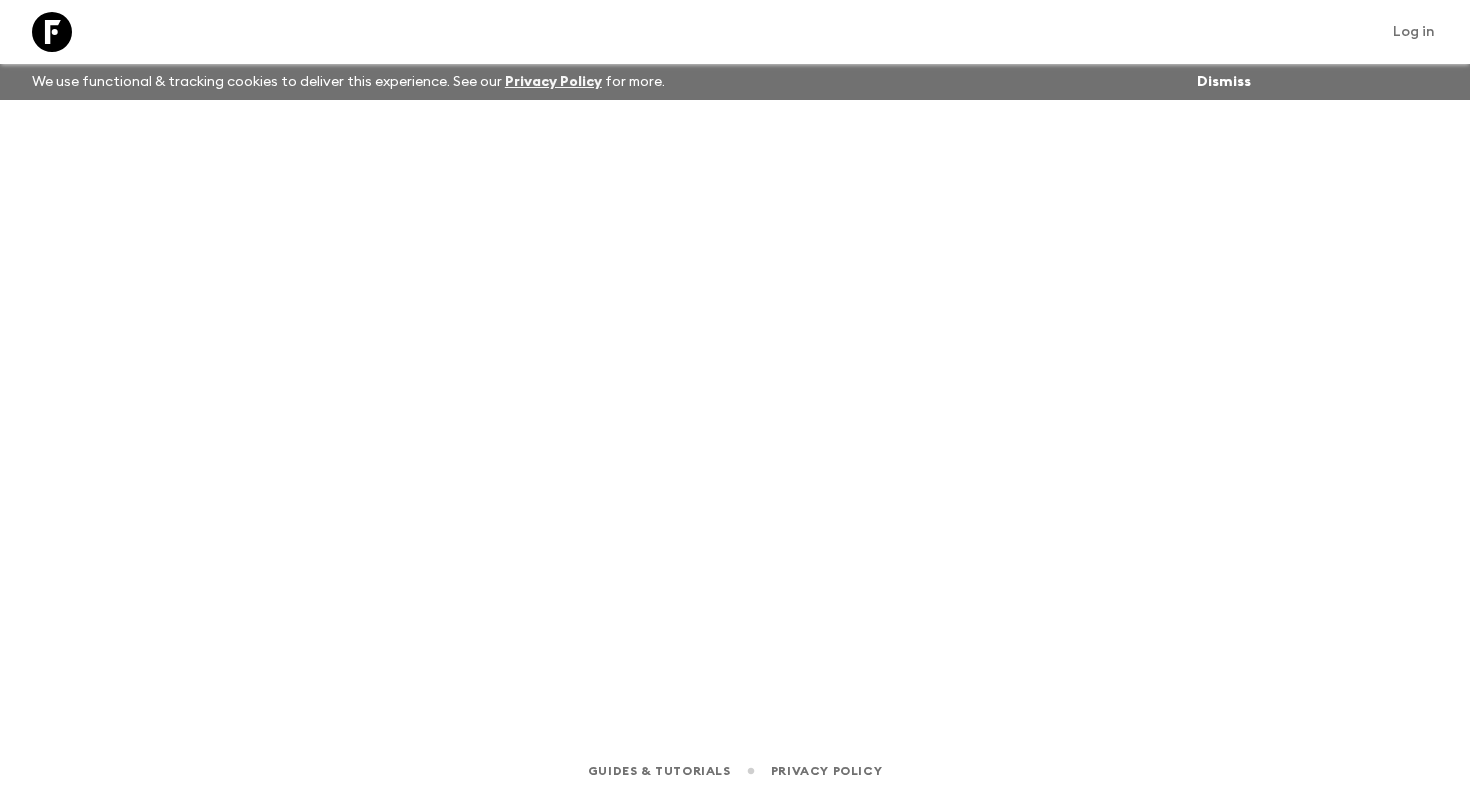 scroll, scrollTop: 0, scrollLeft: 0, axis: both 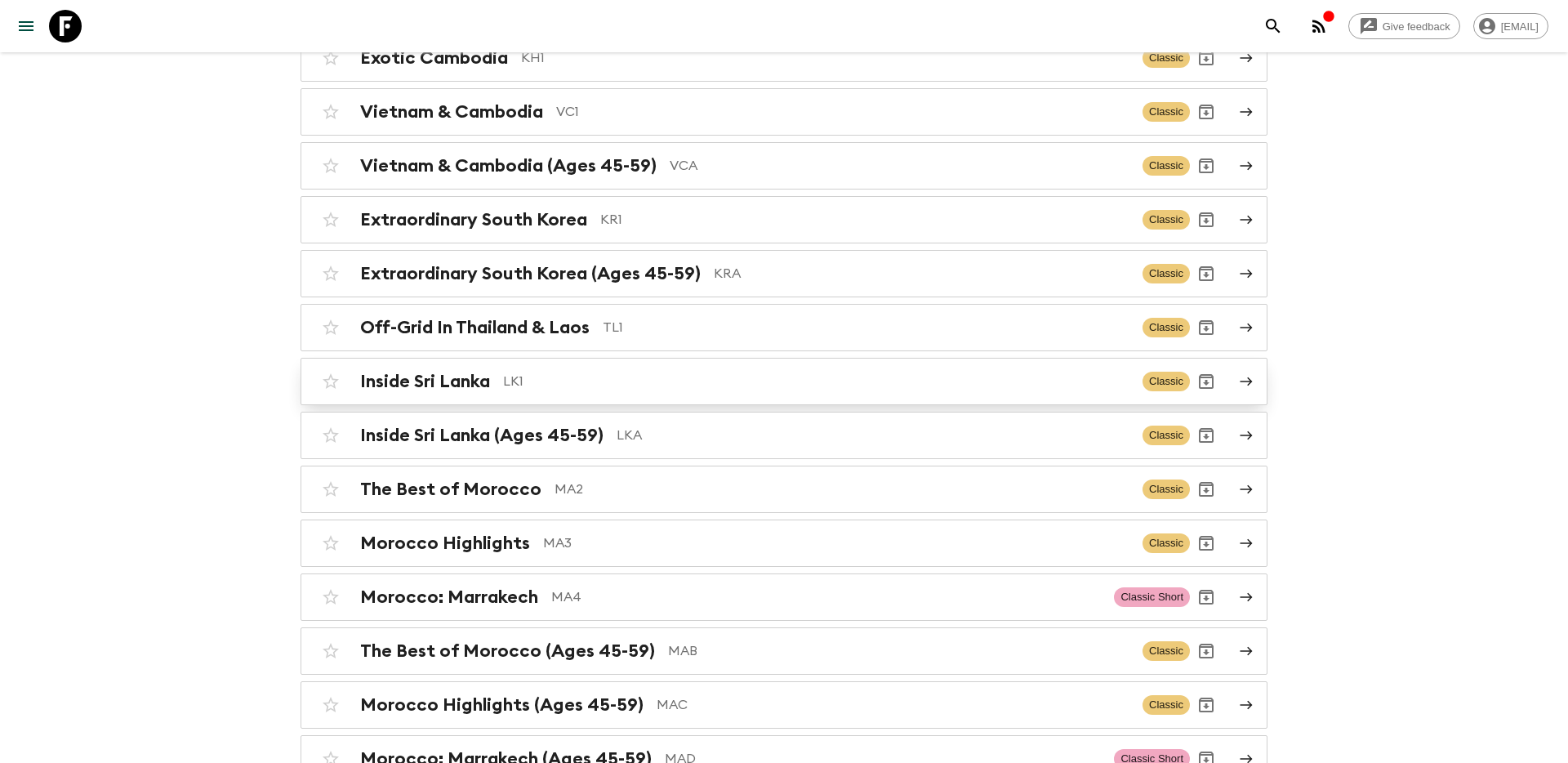 click on "LK1" at bounding box center [816, 382] 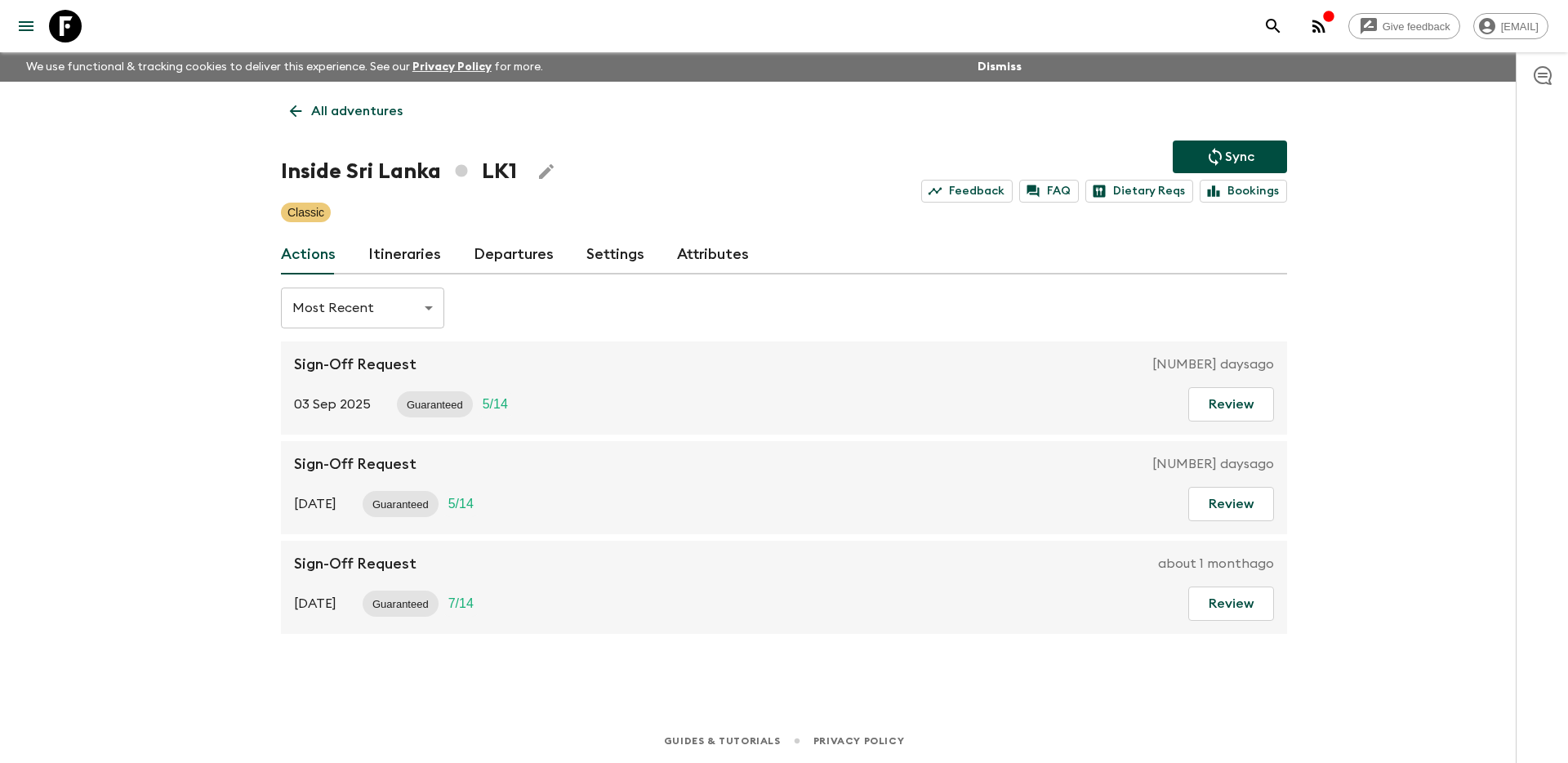 click on "Itineraries" at bounding box center (404, 255) 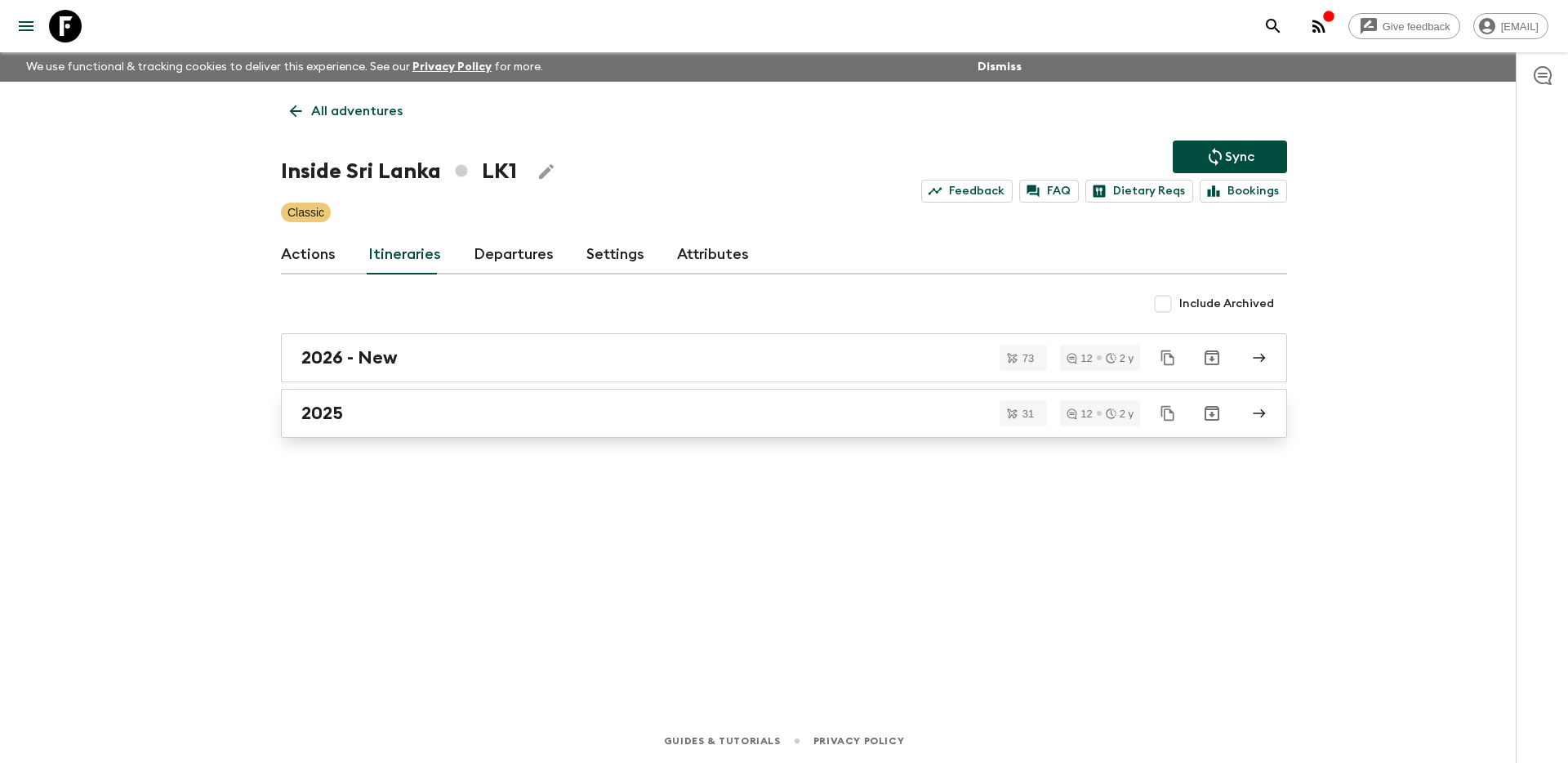 click on "2025" at bounding box center (768, 413) 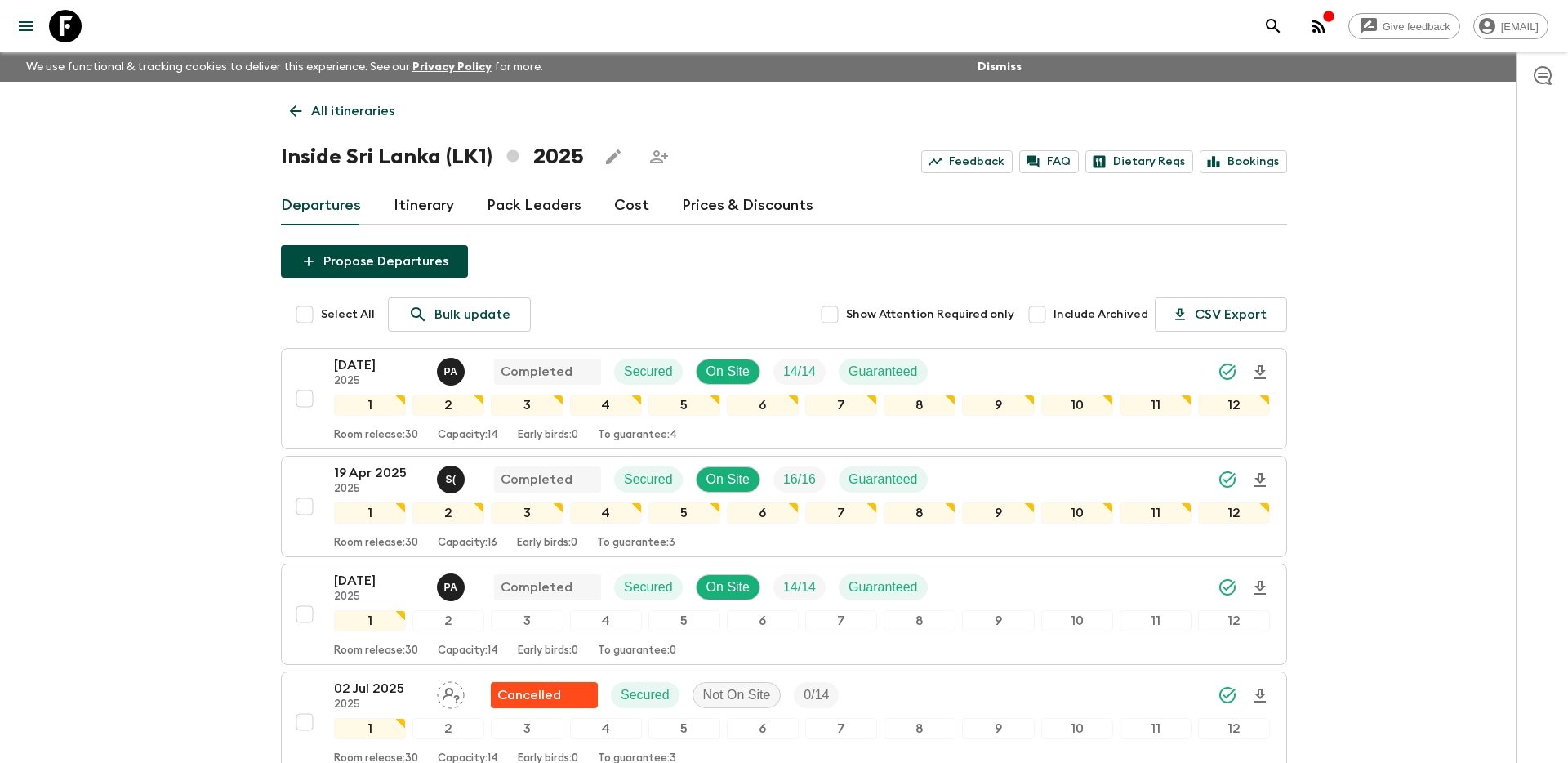 click on "All itineraries" at bounding box center [342, 111] 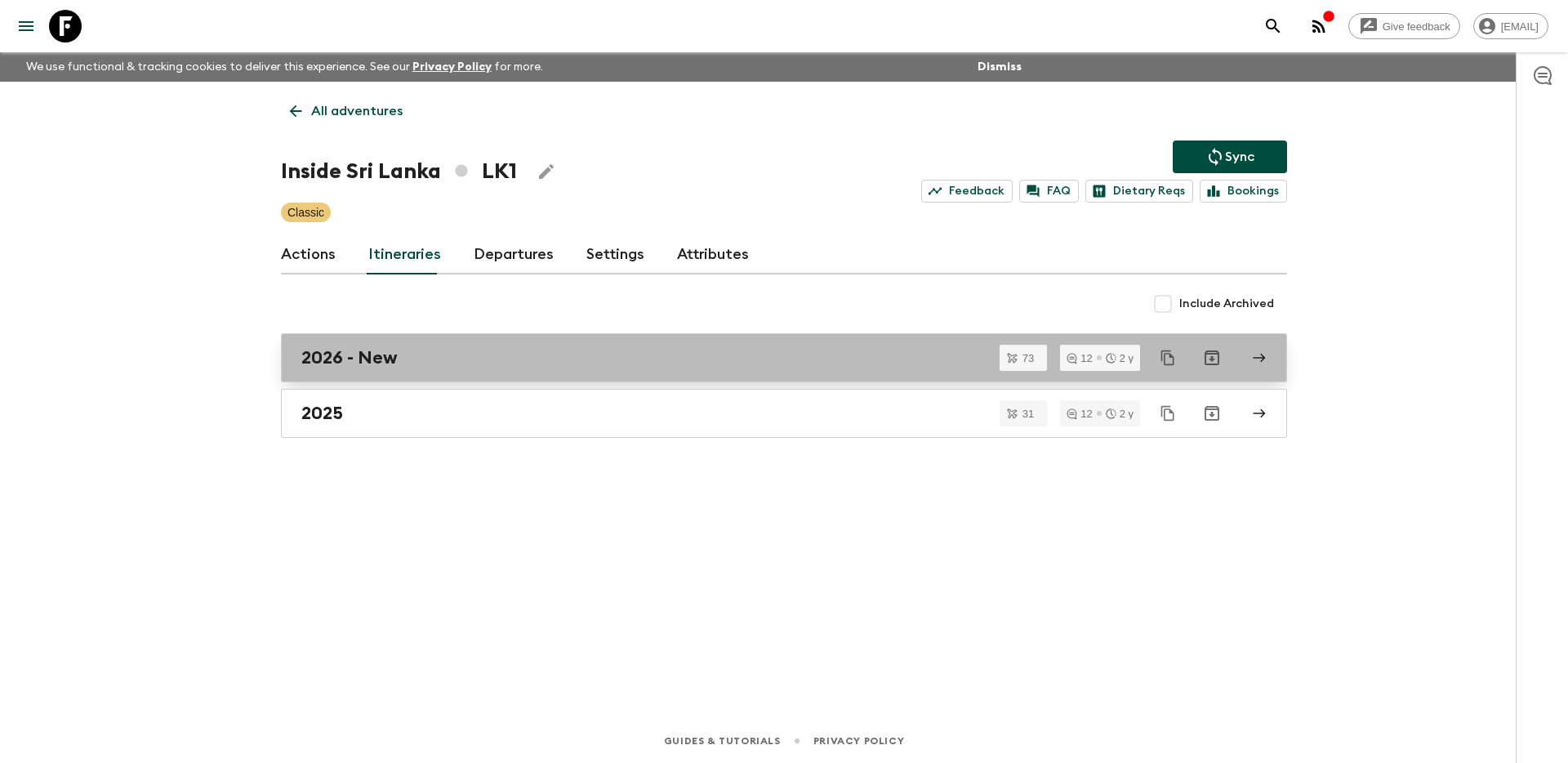click on "2026 - New" at bounding box center (784, 358) 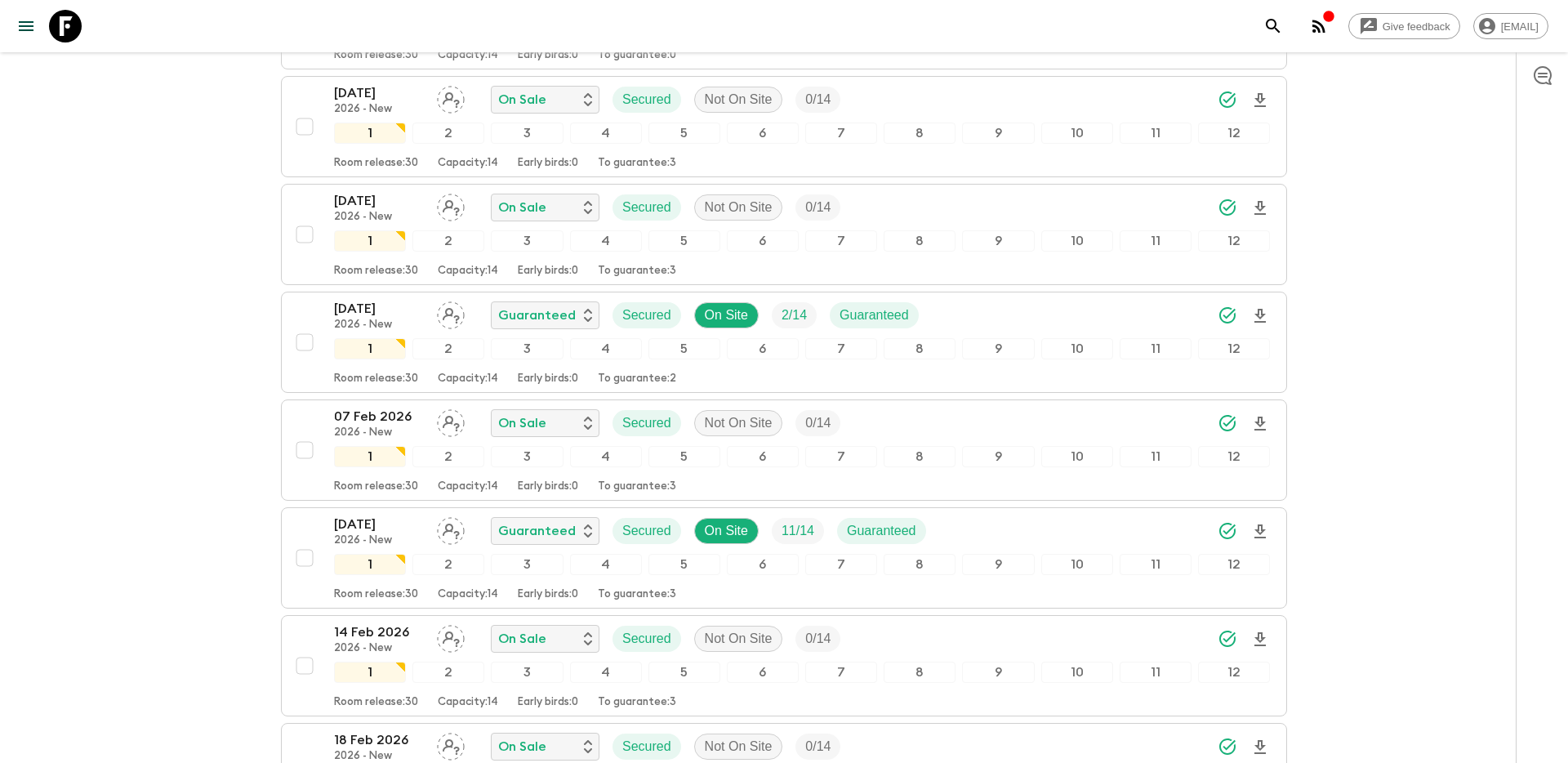 scroll, scrollTop: 489, scrollLeft: 0, axis: vertical 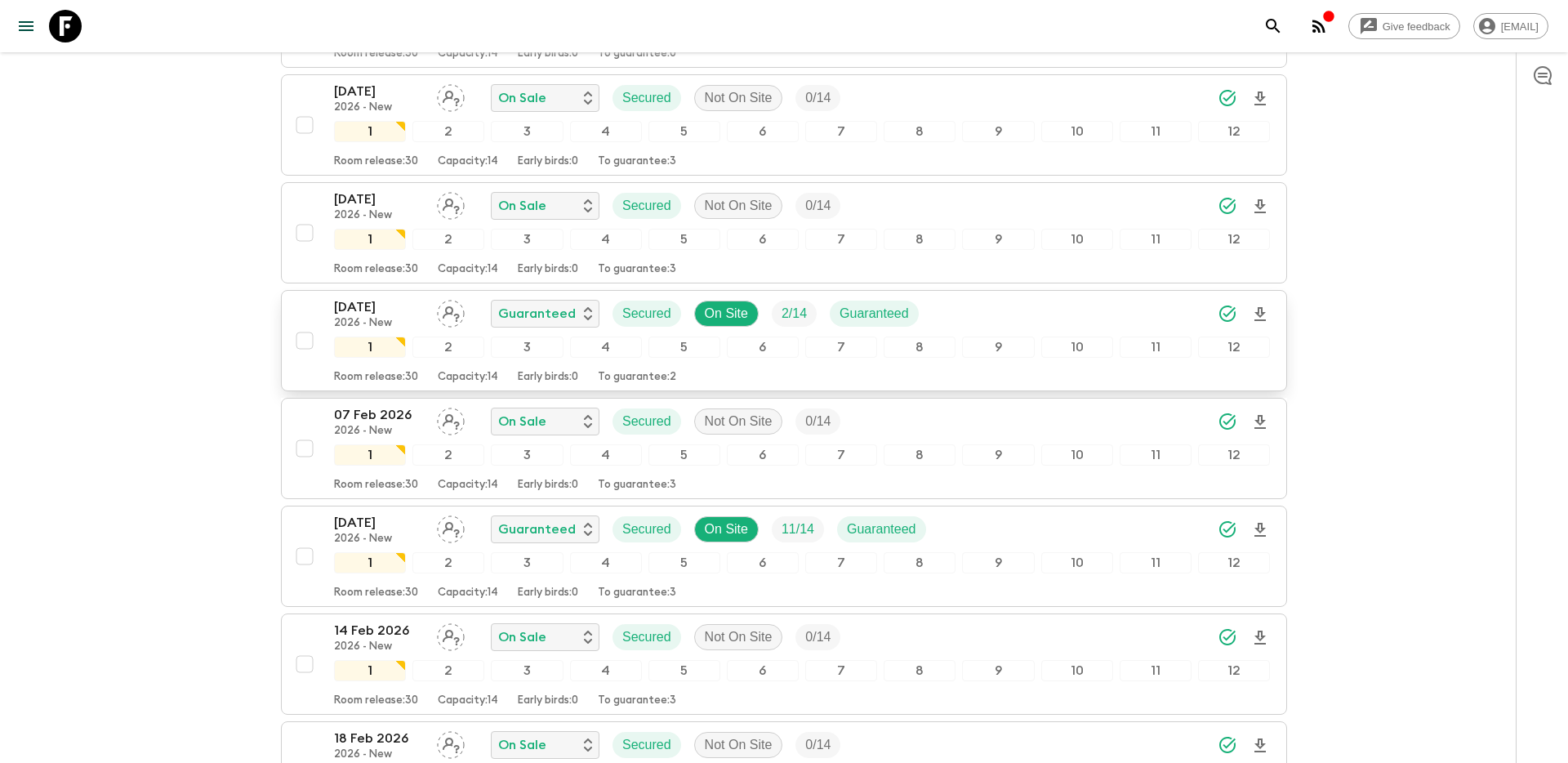 click on "[DATE]" at bounding box center [379, 307] 